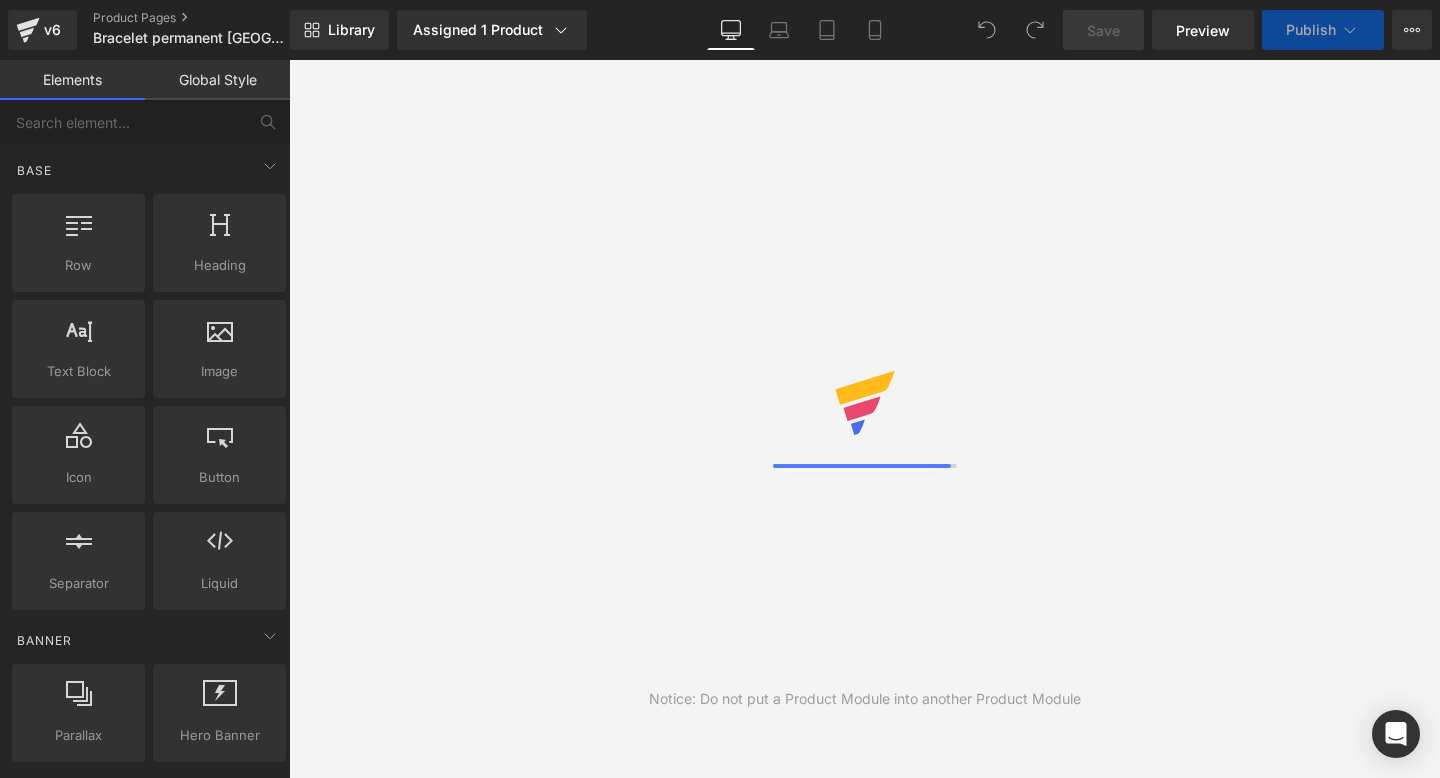 scroll, scrollTop: 0, scrollLeft: 0, axis: both 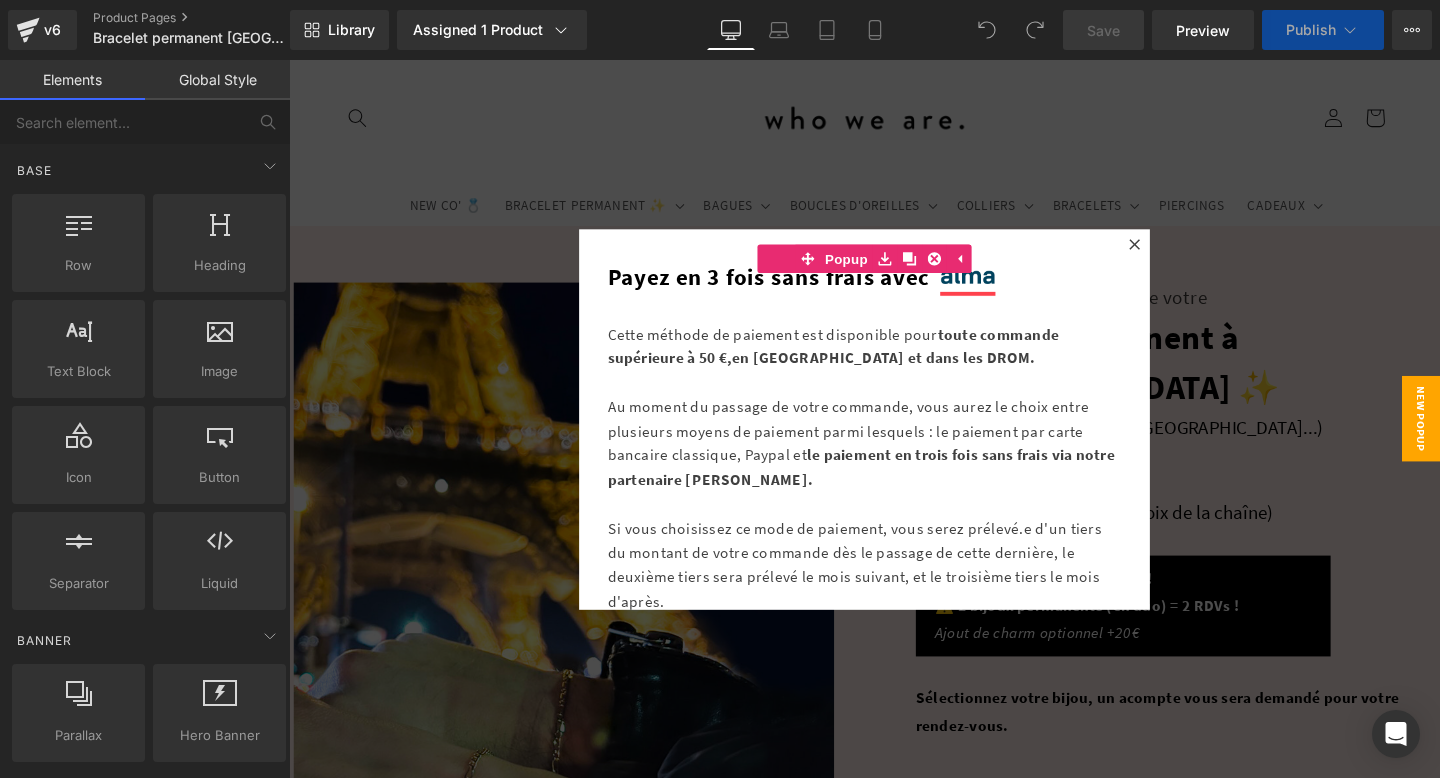 click at bounding box center (894, 437) 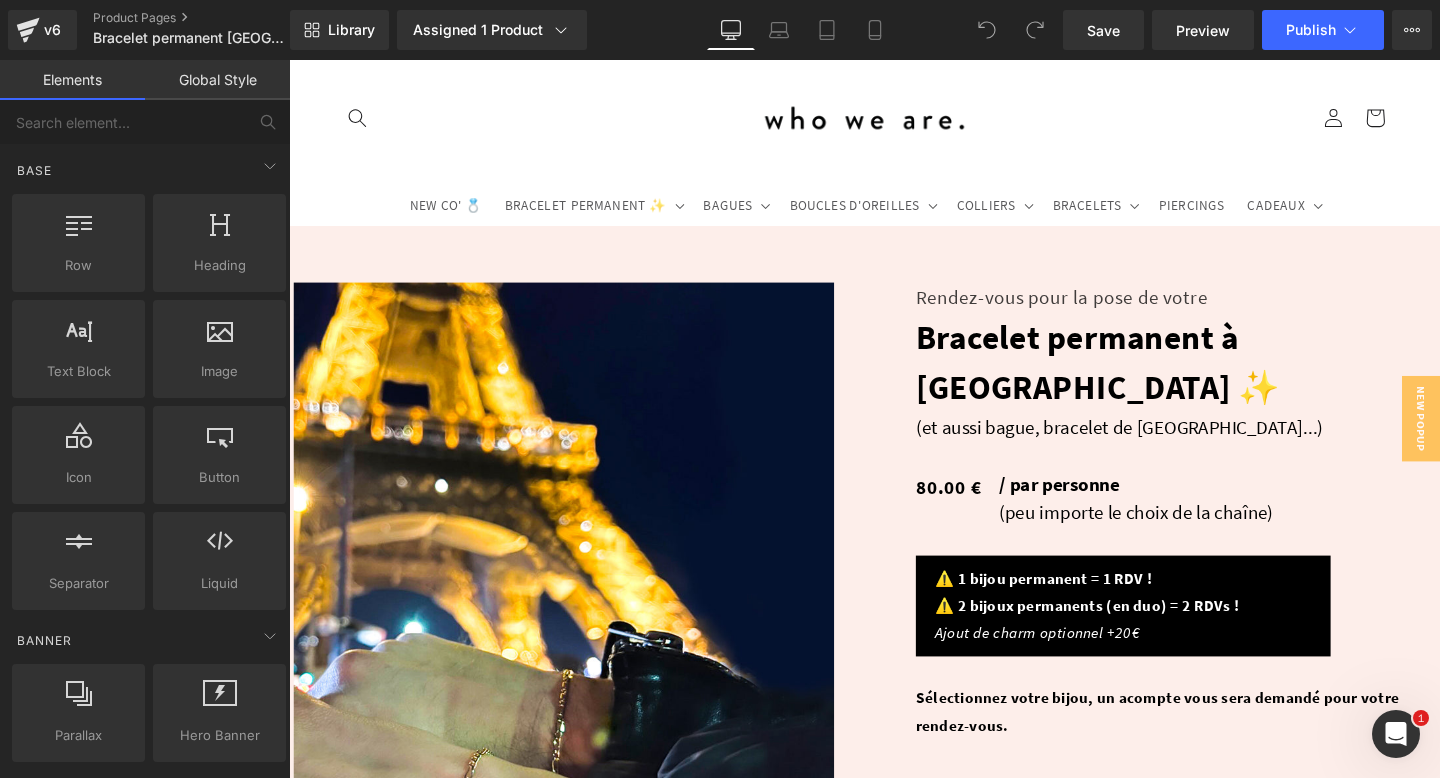 scroll, scrollTop: 0, scrollLeft: 0, axis: both 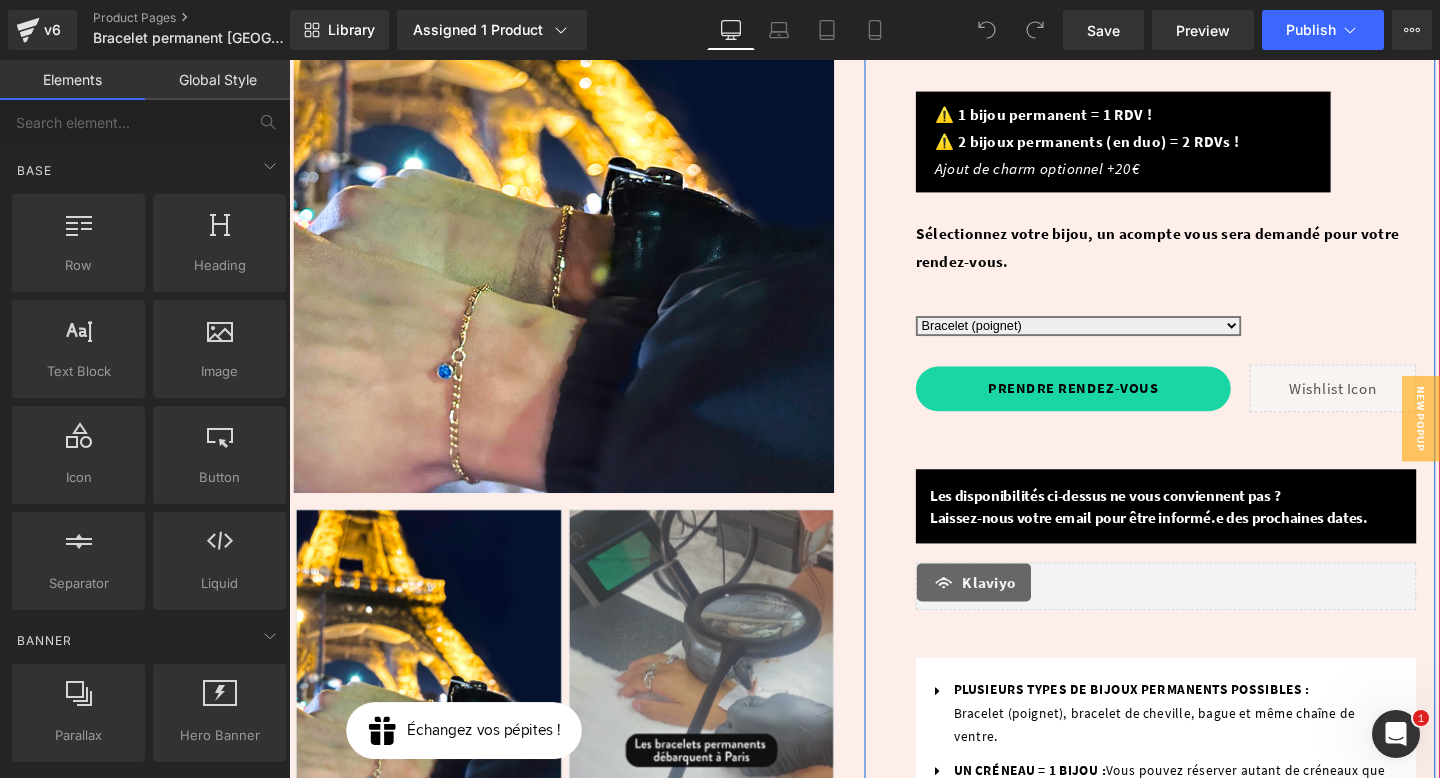 click on "Les disponibilités ci-dessus ne vous conviennent pas ? Laissez-nous votre email pour être informé.e des prochaines dates." at bounding box center [1193, 529] 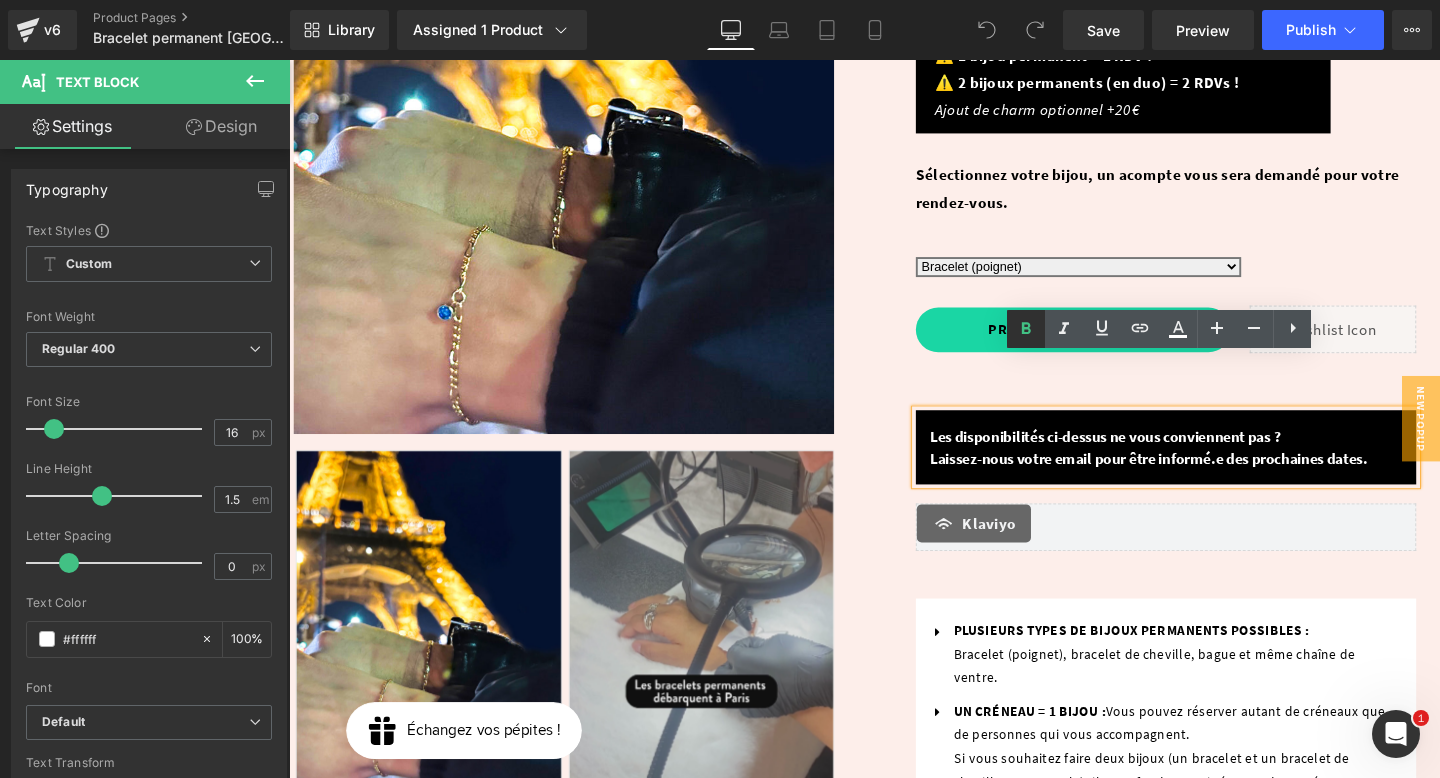 scroll, scrollTop: 556, scrollLeft: 0, axis: vertical 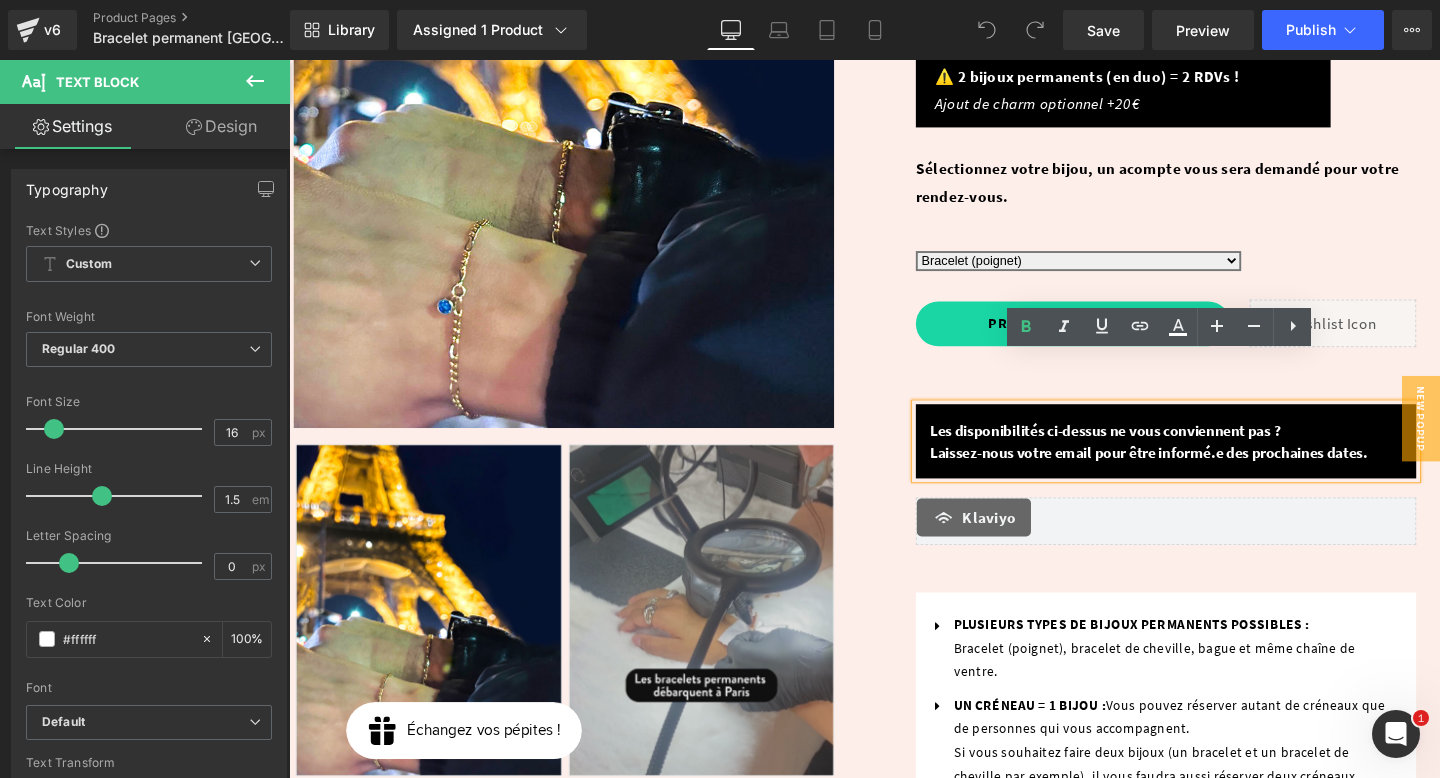 click on "Rendez-vous pour la pose de votre
Text Block
Bracelet permanent à [GEOGRAPHIC_DATA] ✨
(P) Title (et aussi bague, bracelet de [GEOGRAPHIC_DATA]...) Text Block         Row
0 €
80.00 €
(P) Price
/ par personne  (peu importe le choix de la chaîne)
Text Block
Row
⚠️ 1 bijou permanent = 1 RDV ! ⚠️ 2 bijoux permanents (en duo) = 2 RDVs ! Ajout de charm optionnel +20€
Text Block
Sélectionnez votre bijou, un acompte vous sera demandé pour votre rendez-vous.
Text Block
Option
Bracelet (poignet)
Bracelet de cheville Bague permanente" at bounding box center [1211, 432] 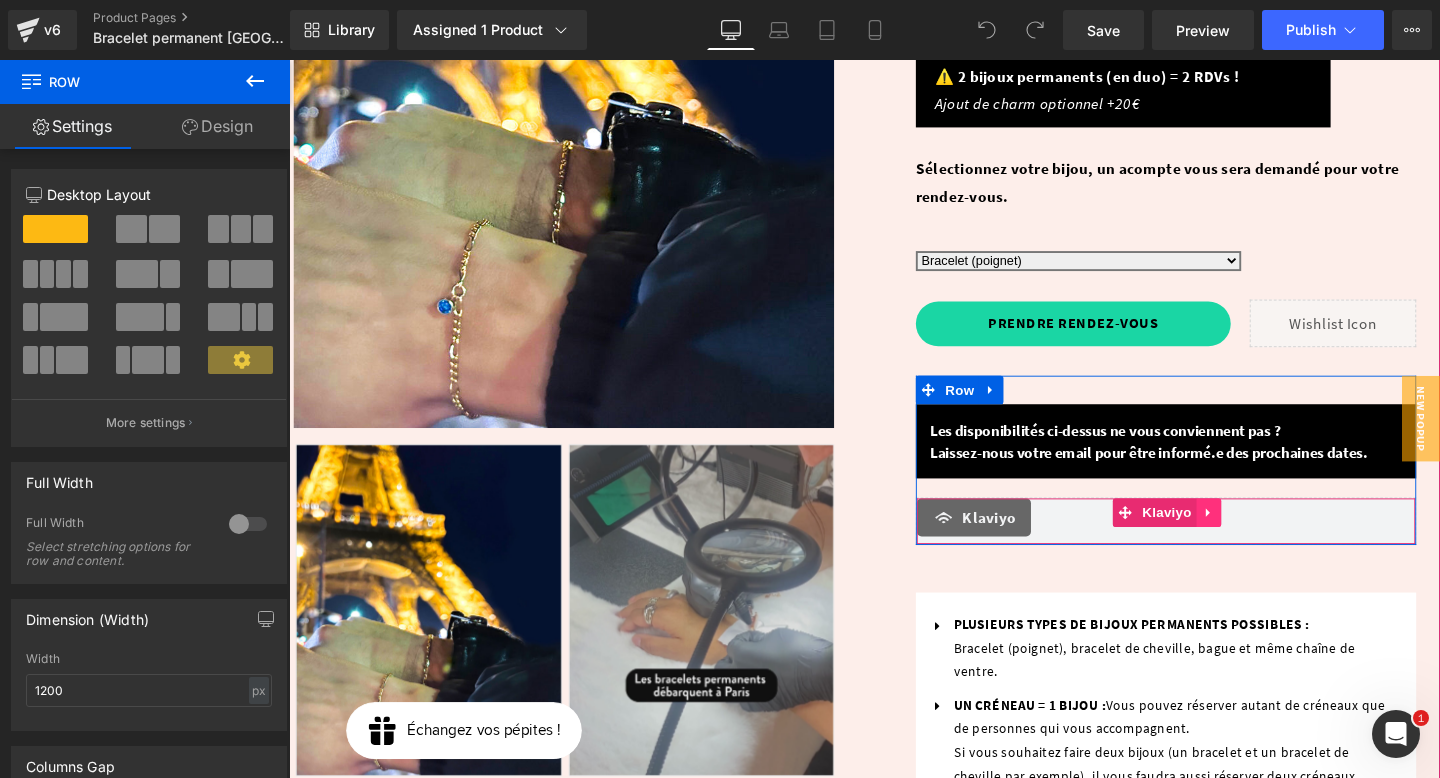 click 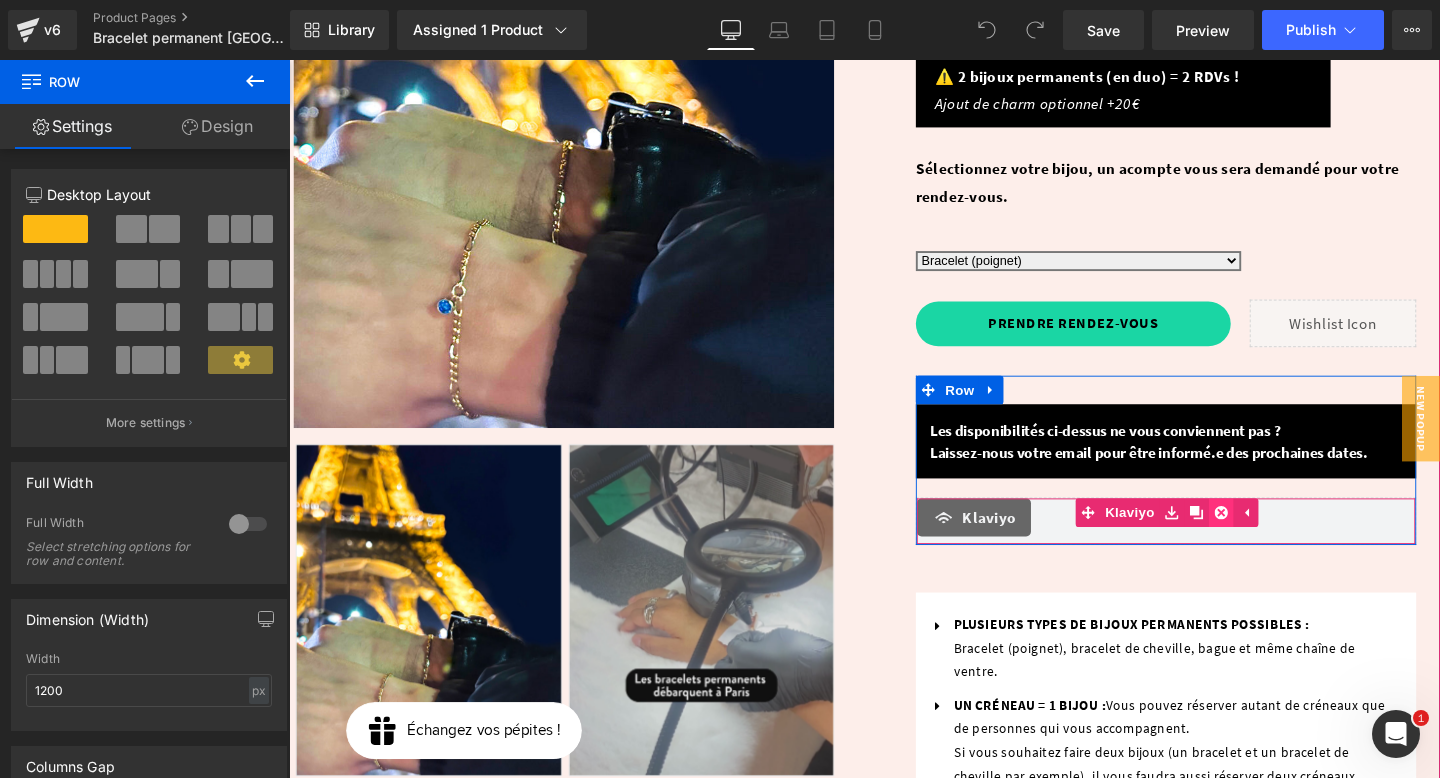 click 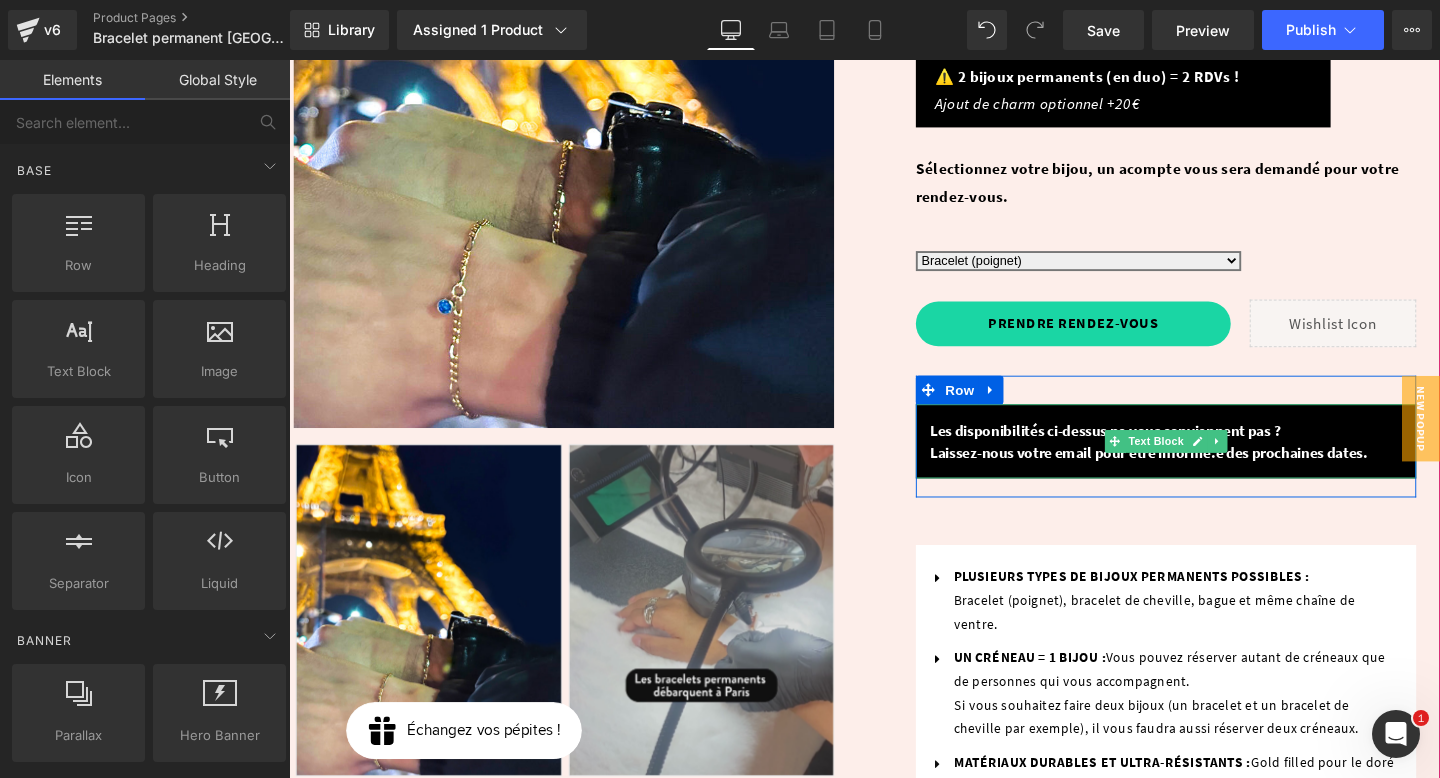 click on "Les disponibilités ci-dessus ne vous conviennent pas ? Laissez-nous votre email pour être informé.e des prochaines dates." at bounding box center (1193, 461) 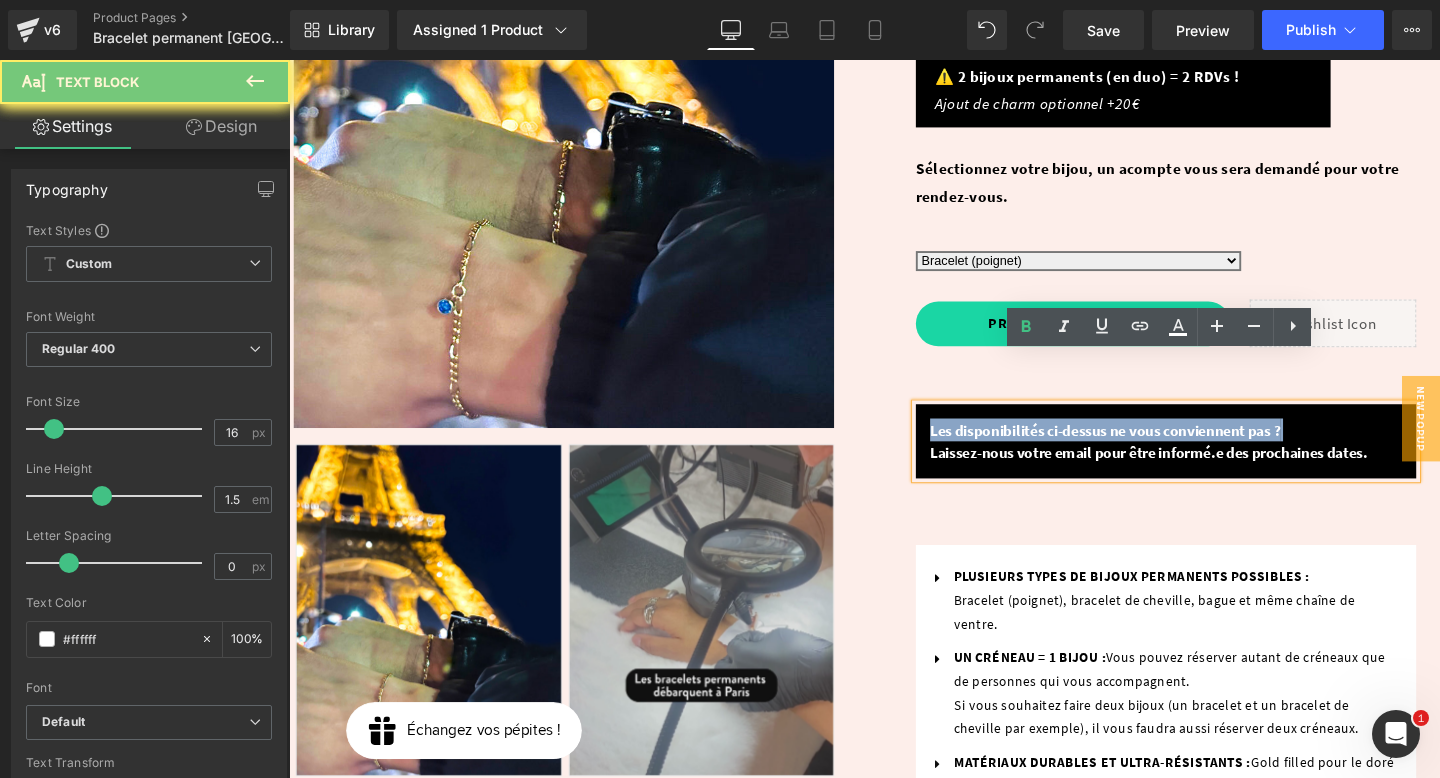 click on "Les disponibilités ci-dessus ne vous conviennent pas ? Laissez-nous votre email pour être informé.e des prochaines dates." at bounding box center (1193, 461) 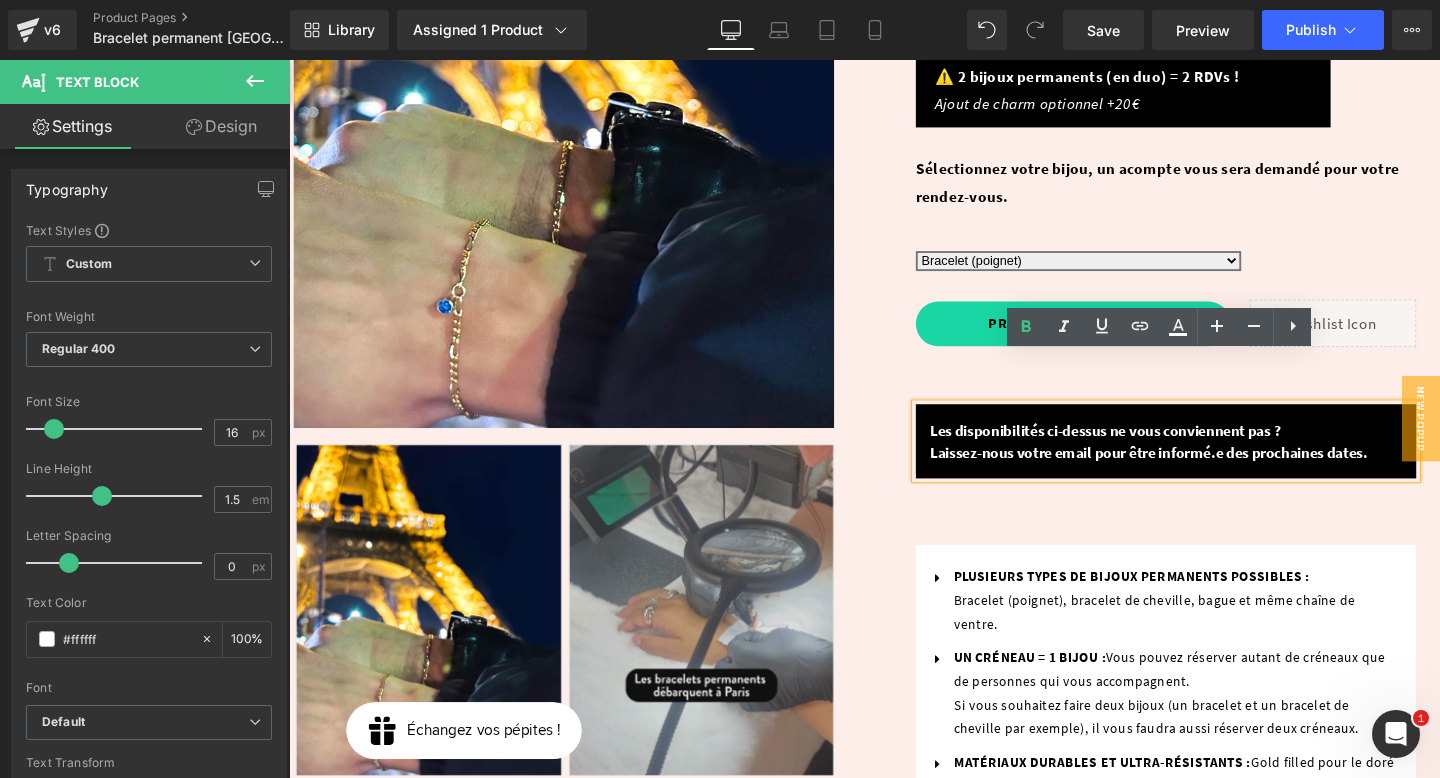 click on "Les disponibilités ci-dessus ne vous conviennent pas ? Laissez-nous votre email pour être informé.e des prochaines dates." at bounding box center (1193, 461) 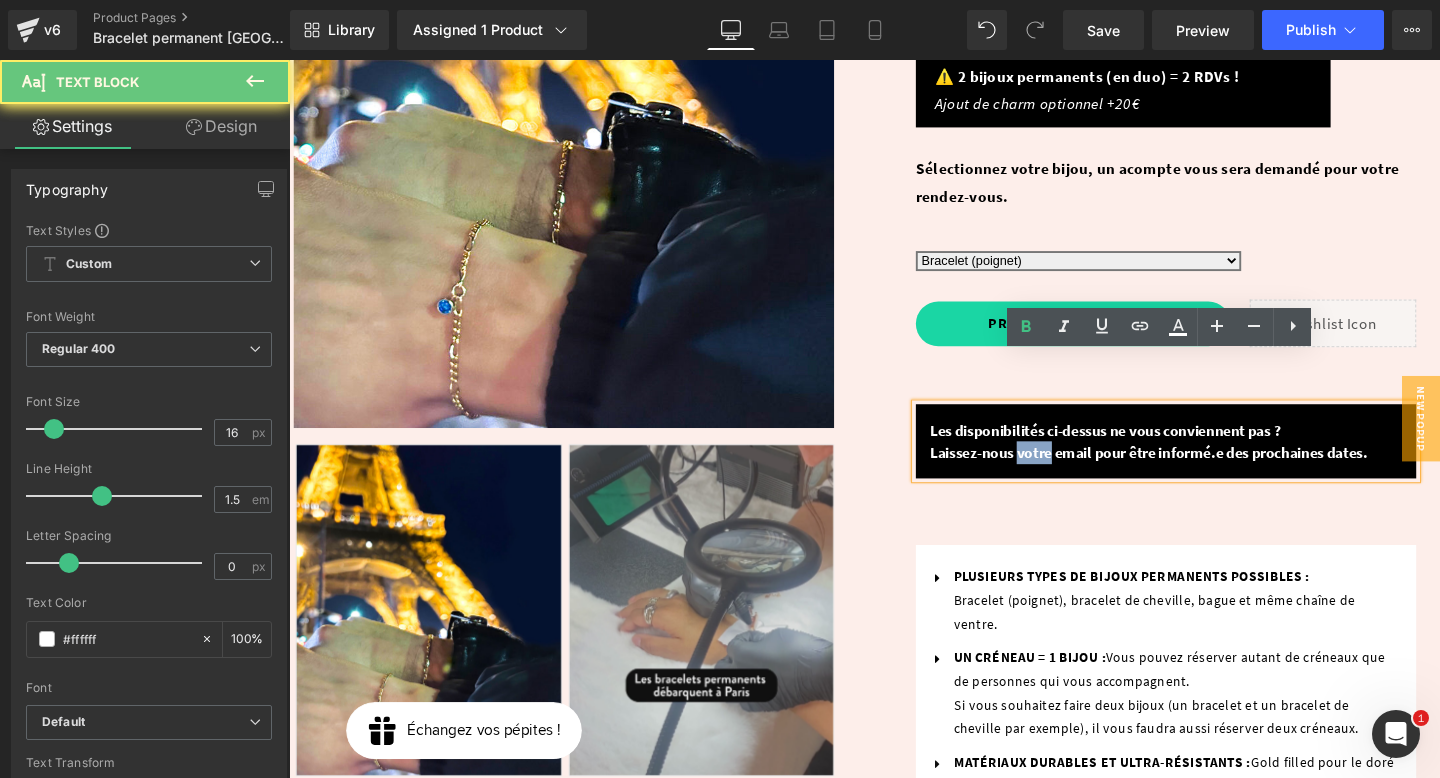 click on "Les disponibilités ci-dessus ne vous conviennent pas ? Laissez-nous votre email pour être informé.e des prochaines dates." at bounding box center (1193, 461) 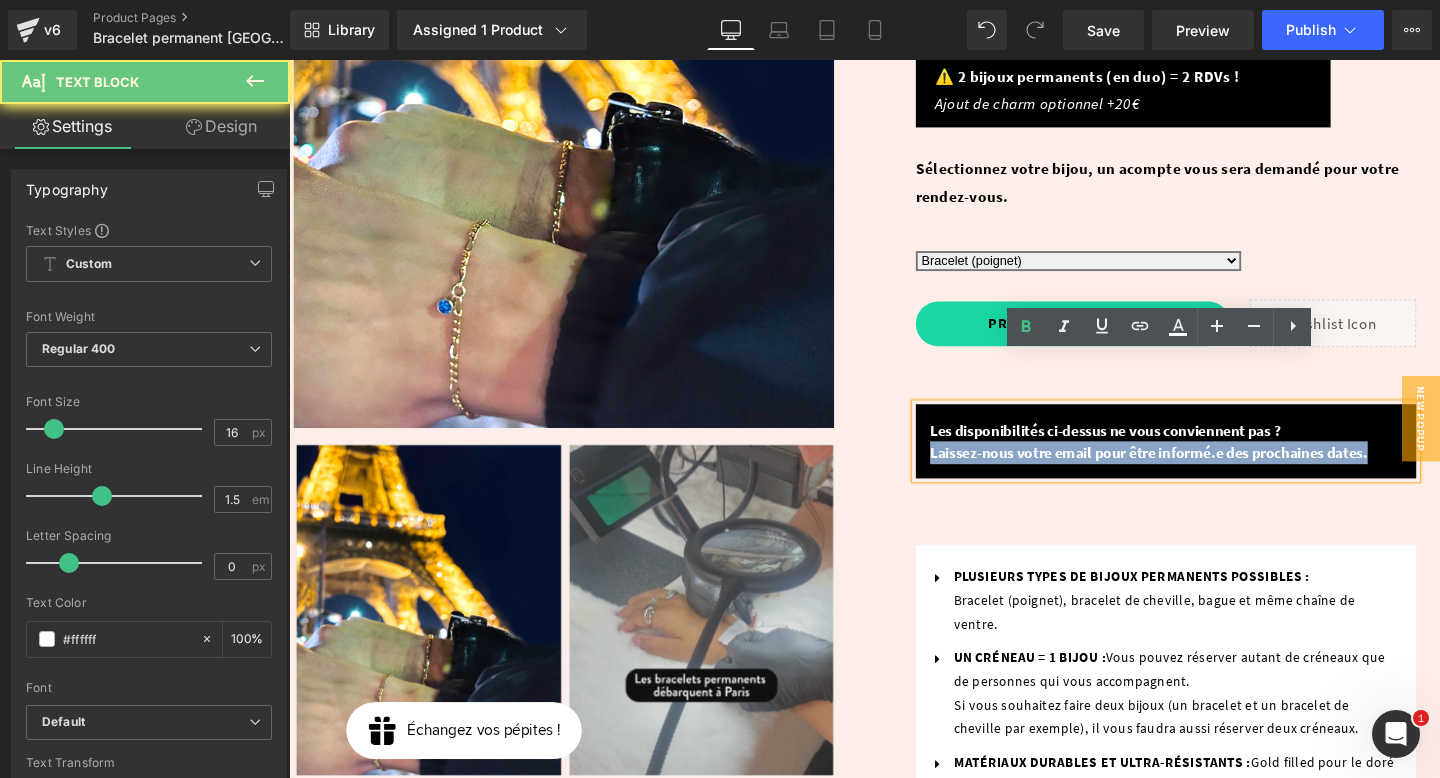 click on "Les disponibilités ci-dessus ne vous conviennent pas ? Laissez-nous votre email pour être informé.e des prochaines dates." at bounding box center [1193, 461] 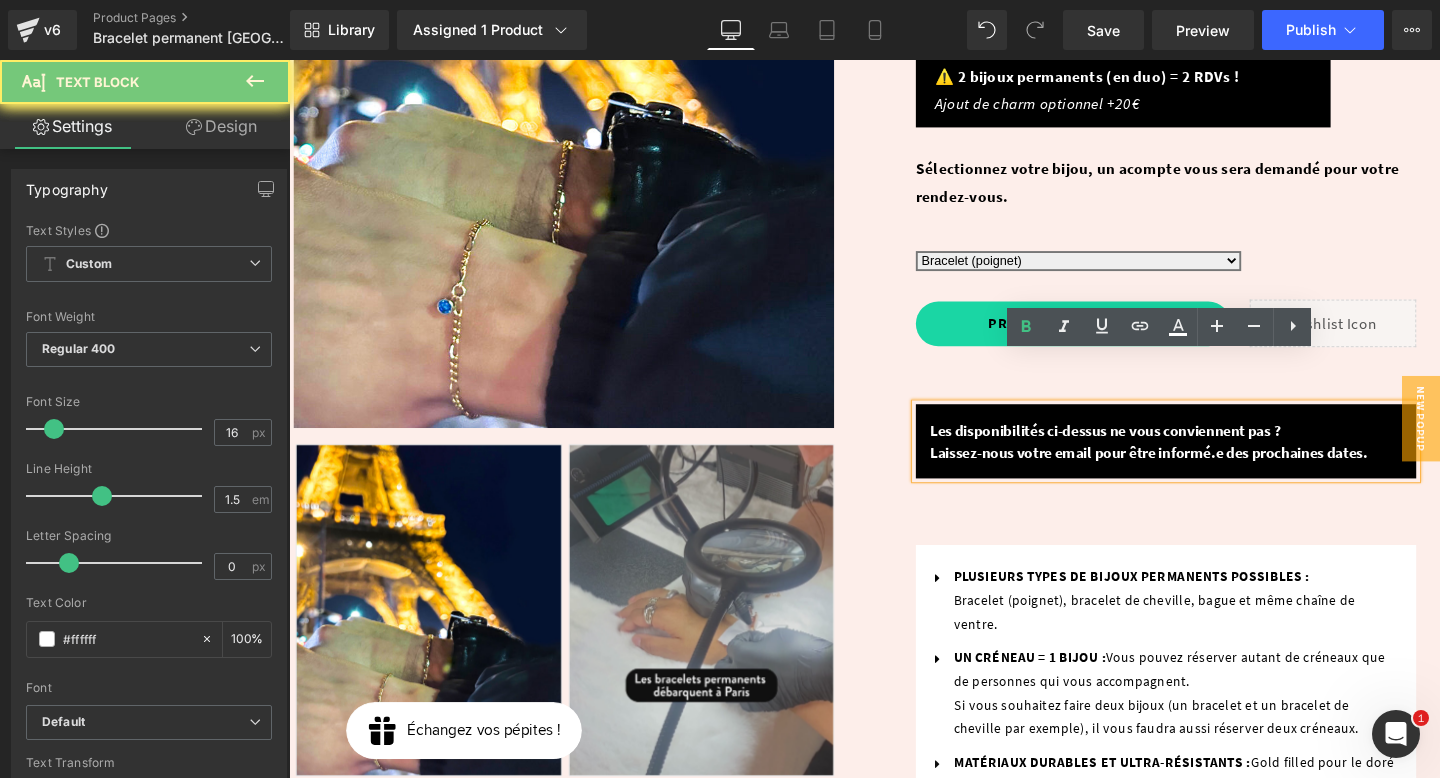 click on "Les disponibilités ci-dessus ne vous conviennent pas ? Laissez-nous votre email pour être informé.e des prochaines dates." at bounding box center [1211, 461] 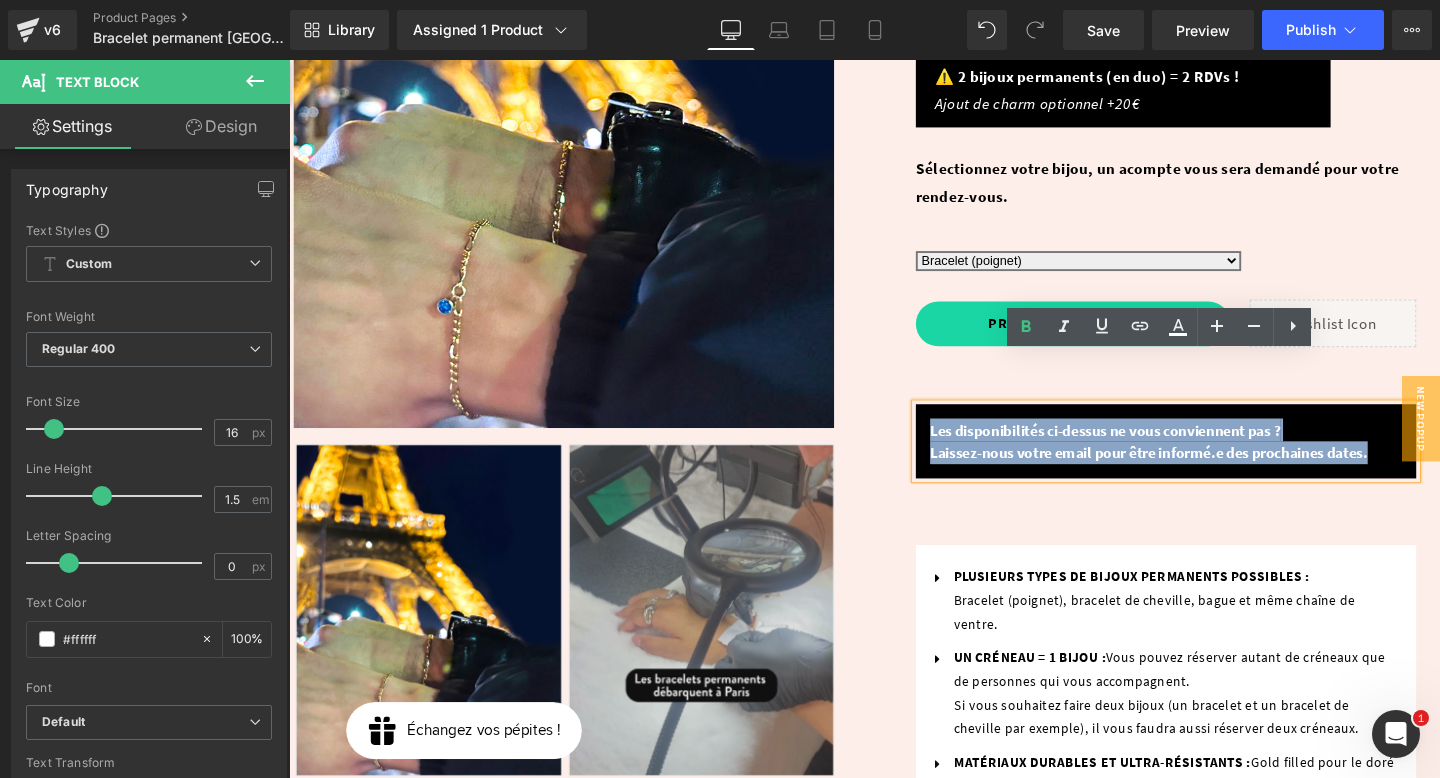 drag, startPoint x: 1416, startPoint y: 423, endPoint x: 966, endPoint y: 396, distance: 450.80927 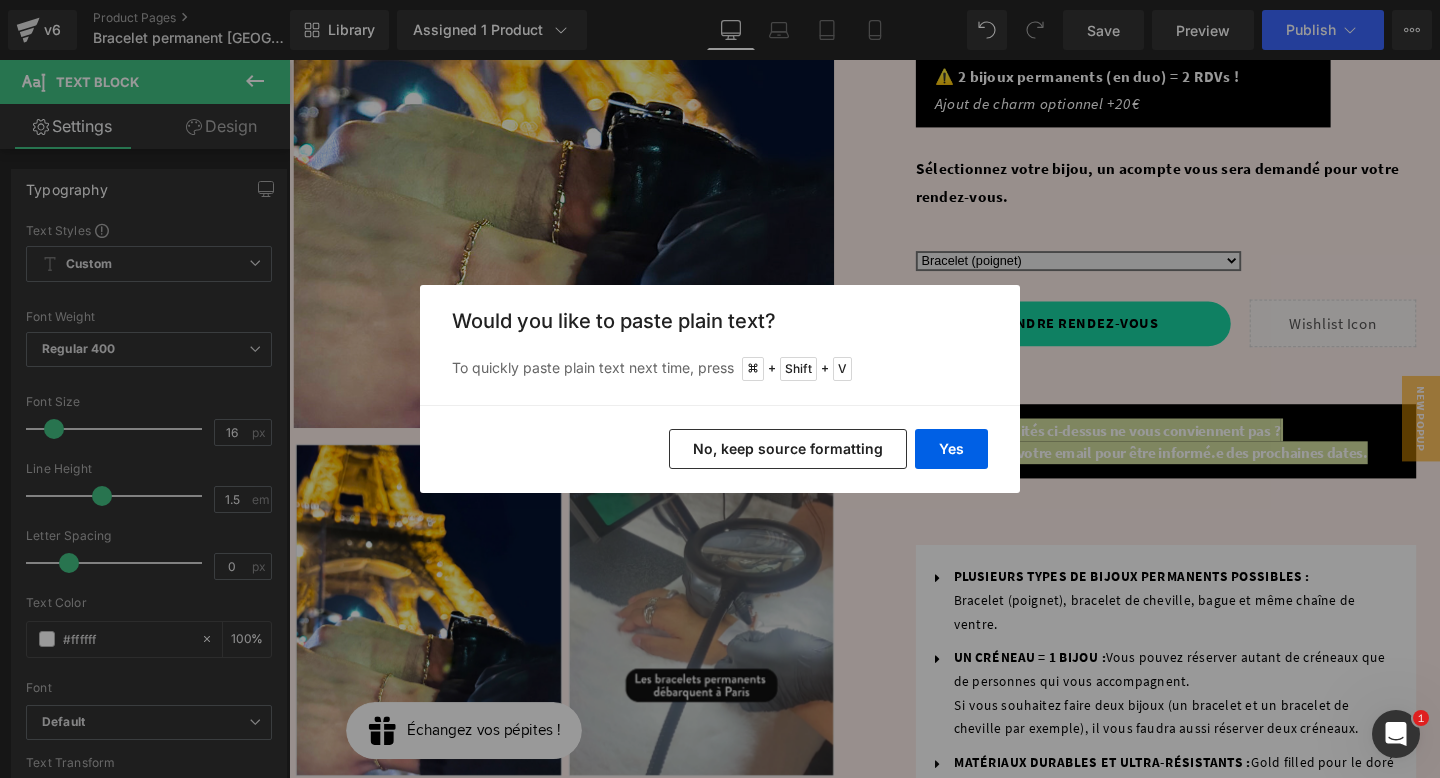 click on "No, keep source formatting" at bounding box center [788, 449] 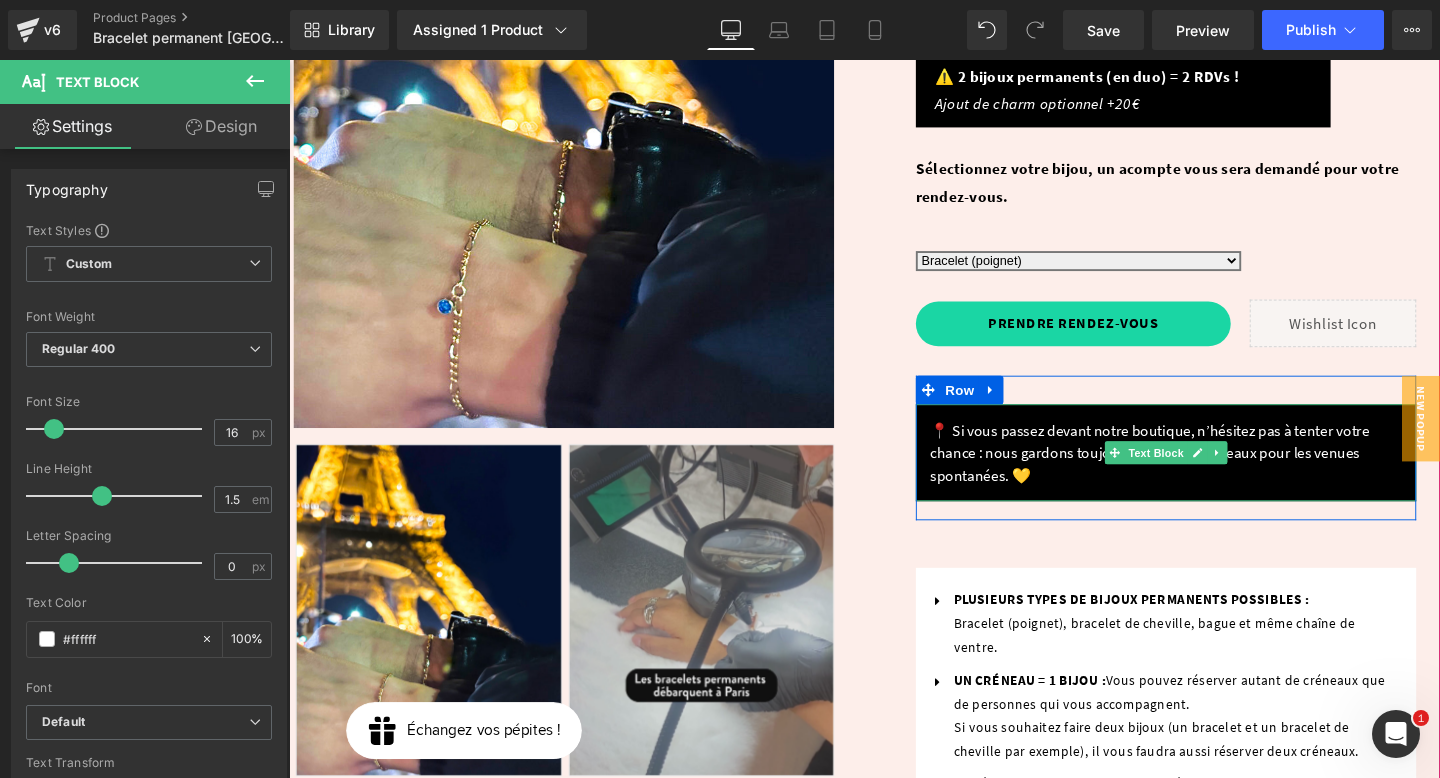 click on "📍 Si vous passez devant notre boutique, n’hésitez pas à tenter votre chance : nous gardons toujours quelques créneaux pour les venues spontanées. 💛" at bounding box center (1211, 473) 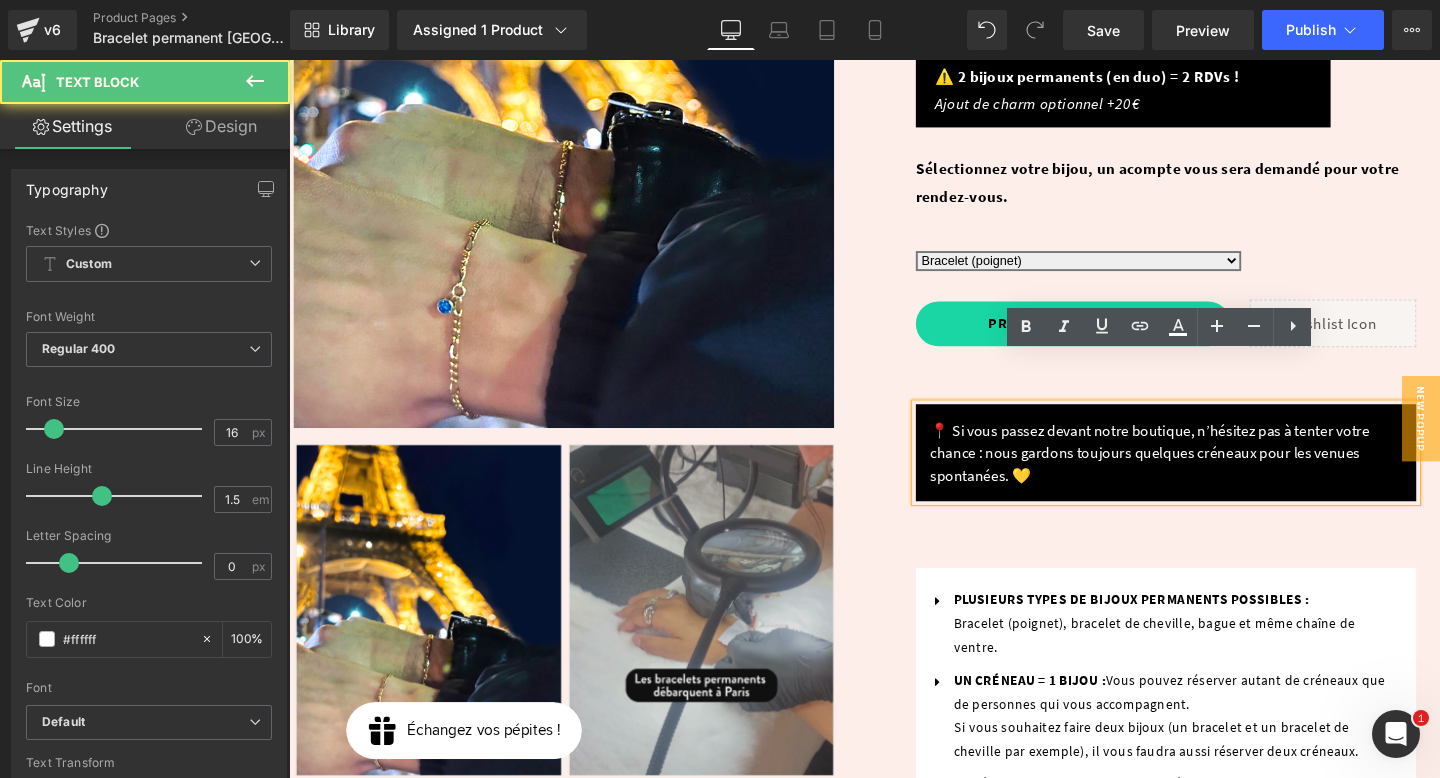 click on "📍 Si vous passez devant notre boutique, n’hésitez pas à tenter votre chance : nous gardons toujours quelques créneaux pour les venues spontanées. 💛" at bounding box center (1211, 473) 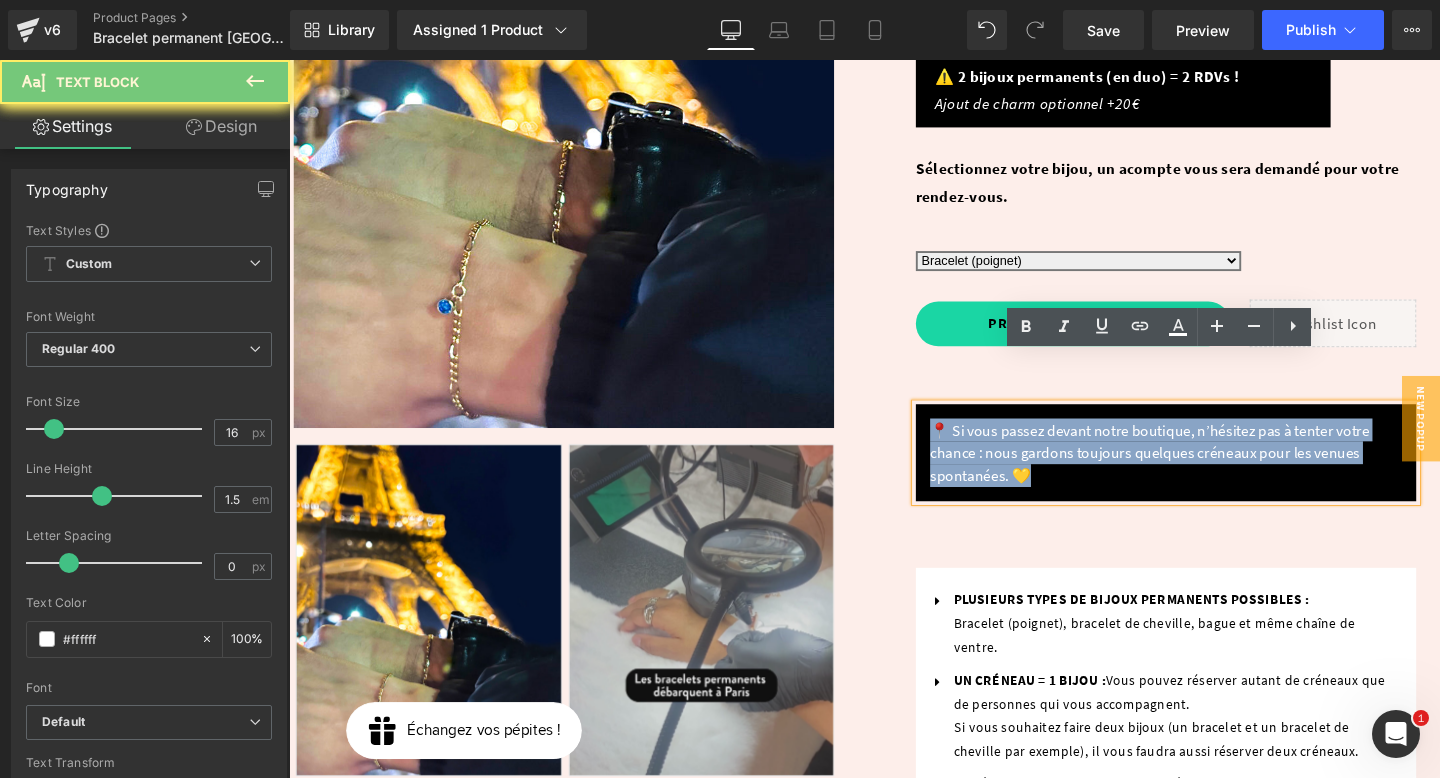 click on "📍 Si vous passez devant notre boutique, n’hésitez pas à tenter votre chance : nous gardons toujours quelques créneaux pour les venues spontanées. 💛" at bounding box center [1211, 473] 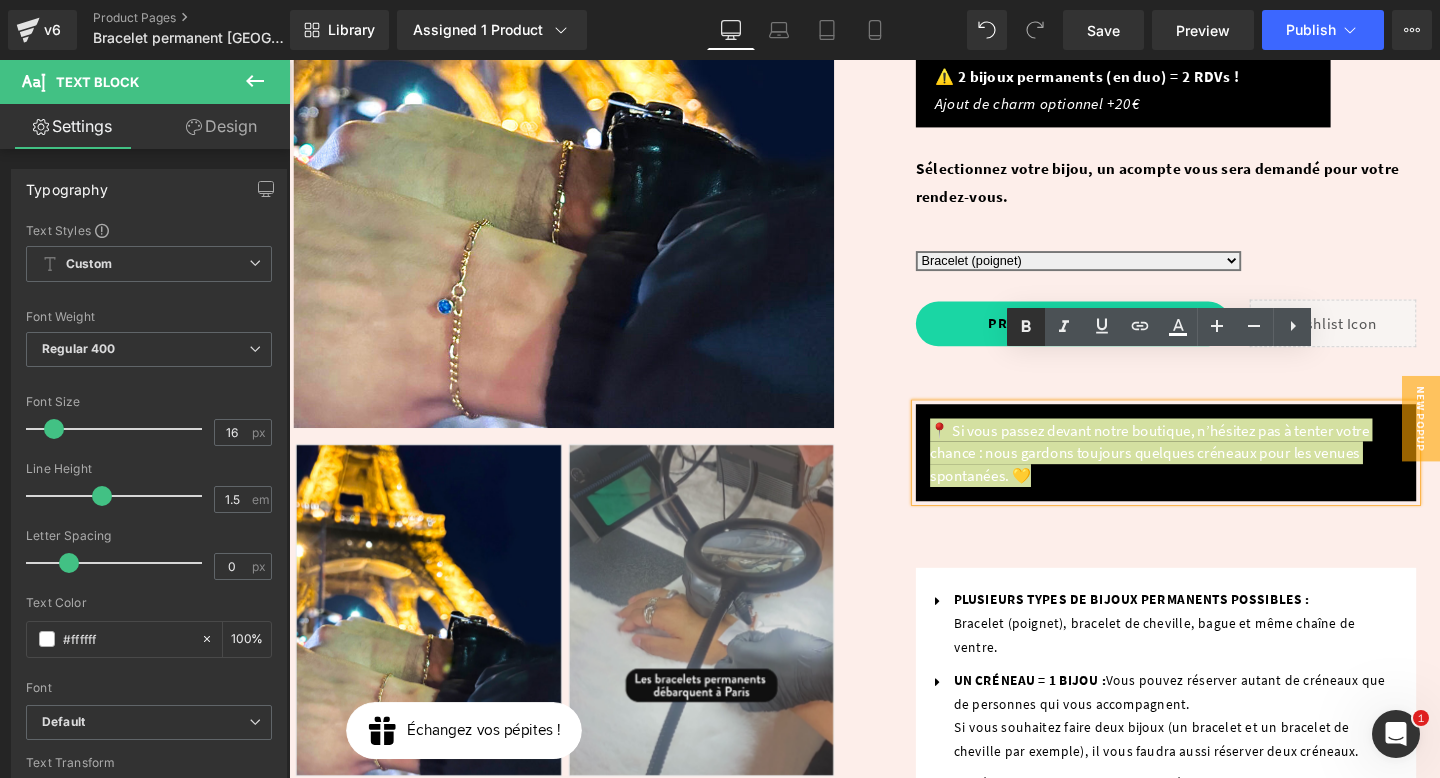 click 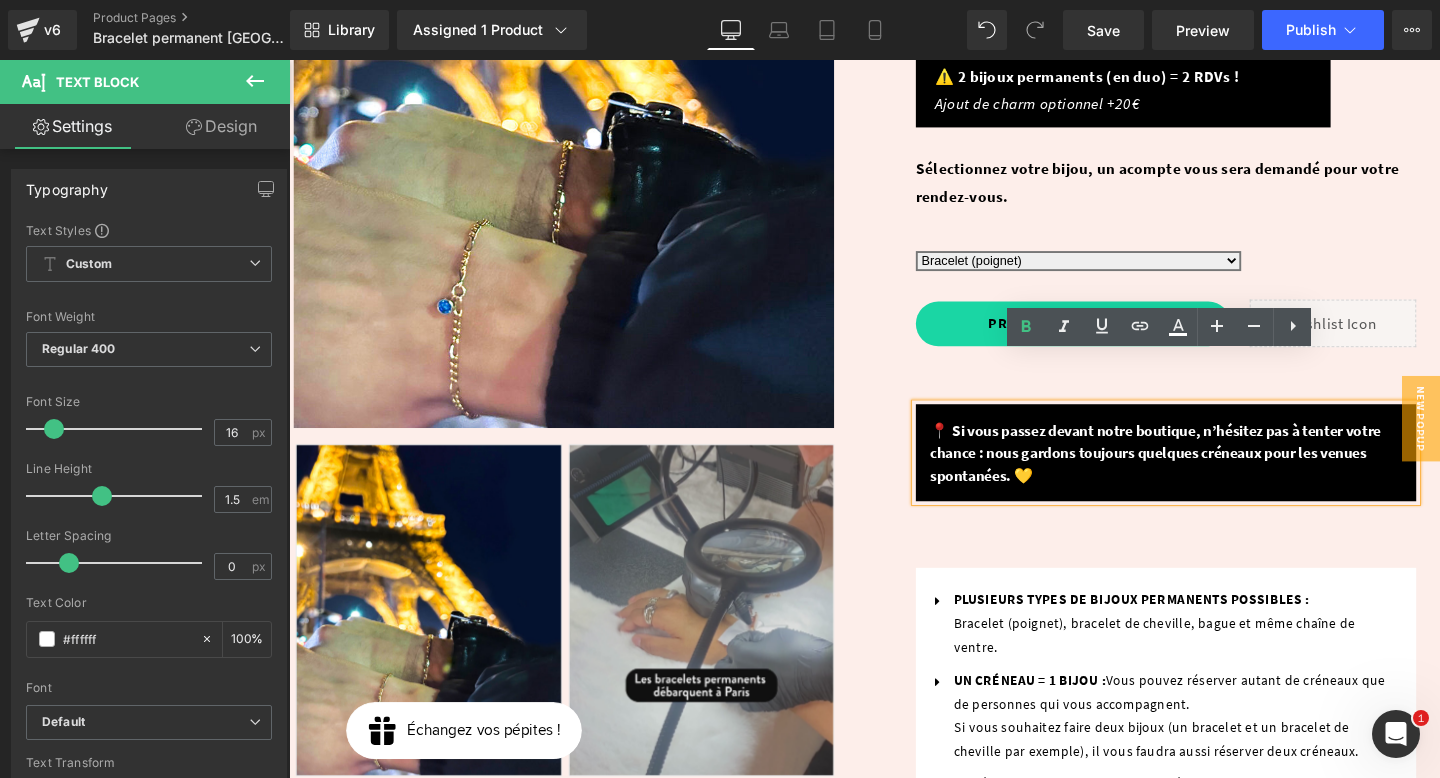 click on "Rendez-vous pour la pose de votre
Text Block
Bracelet permanent à [GEOGRAPHIC_DATA] ✨
(P) Title (et aussi bague, bracelet de [GEOGRAPHIC_DATA]...) Text Block         Row
0 €
80.00 €
(P) Price
/ par personne  (peu importe le choix de la chaîne)
Text Block
Row
⚠️ 1 bijou permanent = 1 RDV ! ⚠️ 2 bijoux permanents (en duo) = 2 RDVs ! Ajout de charm optionnel +20€
Text Block
Sélectionnez votre bijou, un acompte vous sera demandé pour votre rendez-vous.
Text Block
Option
Bracelet (poignet)
Bracelet de cheville Bague permanente" at bounding box center [1211, 419] 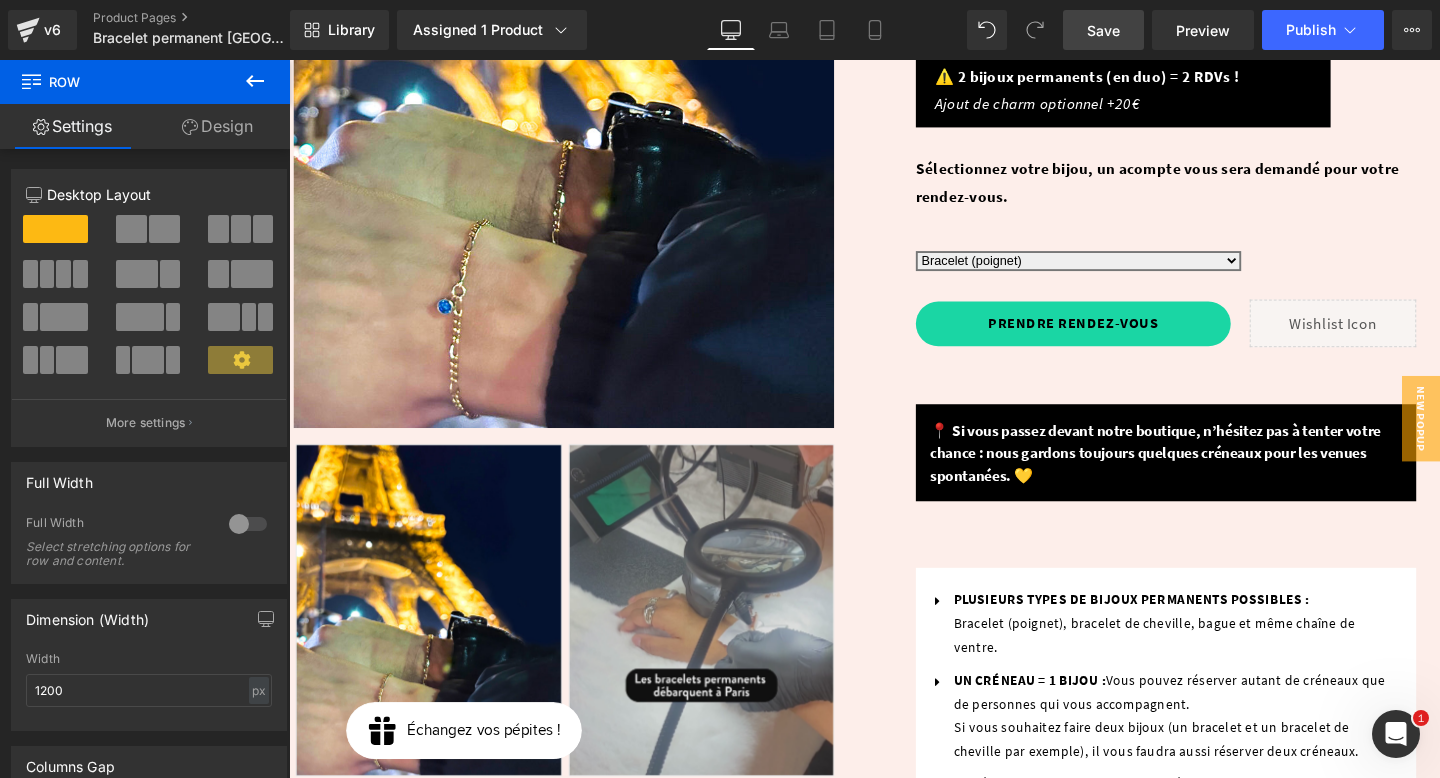 click on "Save" at bounding box center (1103, 30) 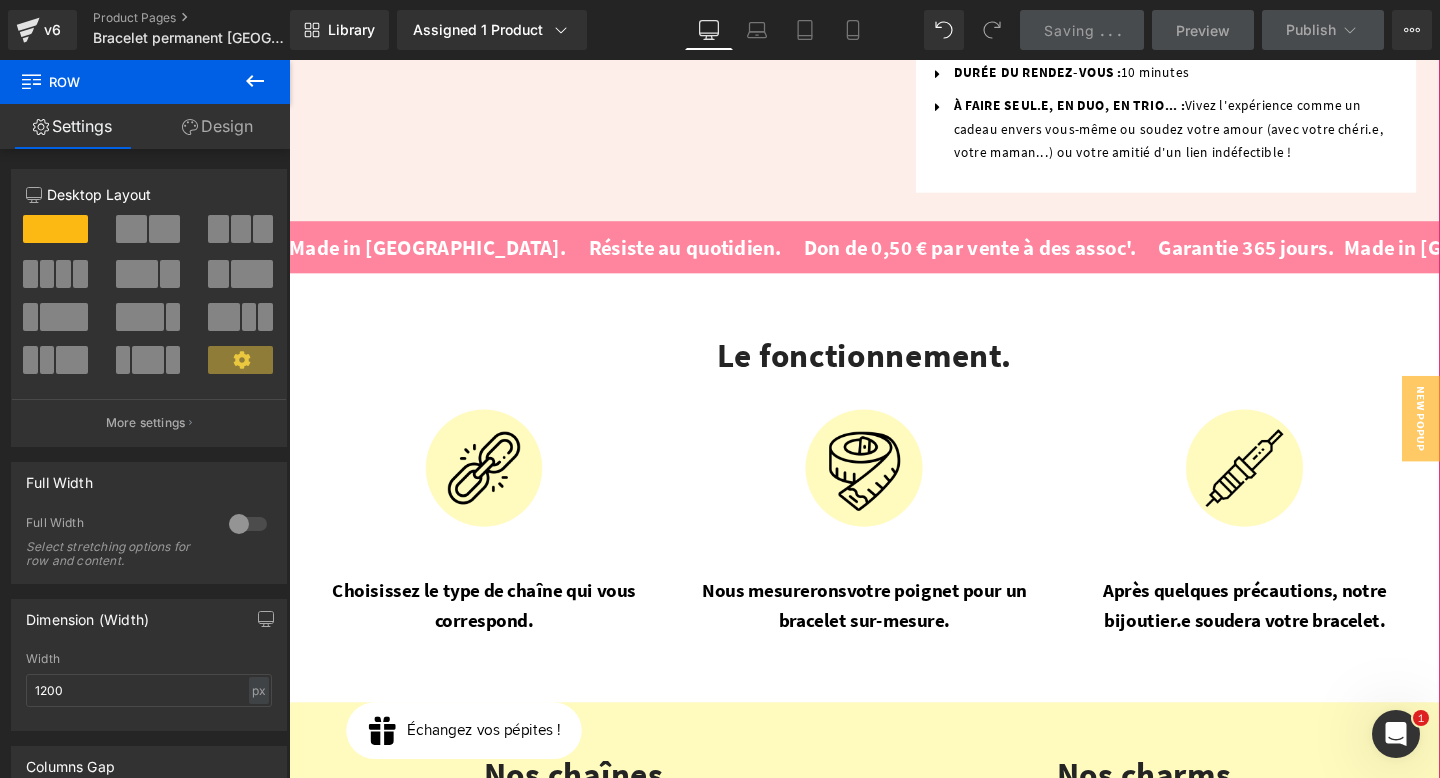 scroll, scrollTop: 1223, scrollLeft: 0, axis: vertical 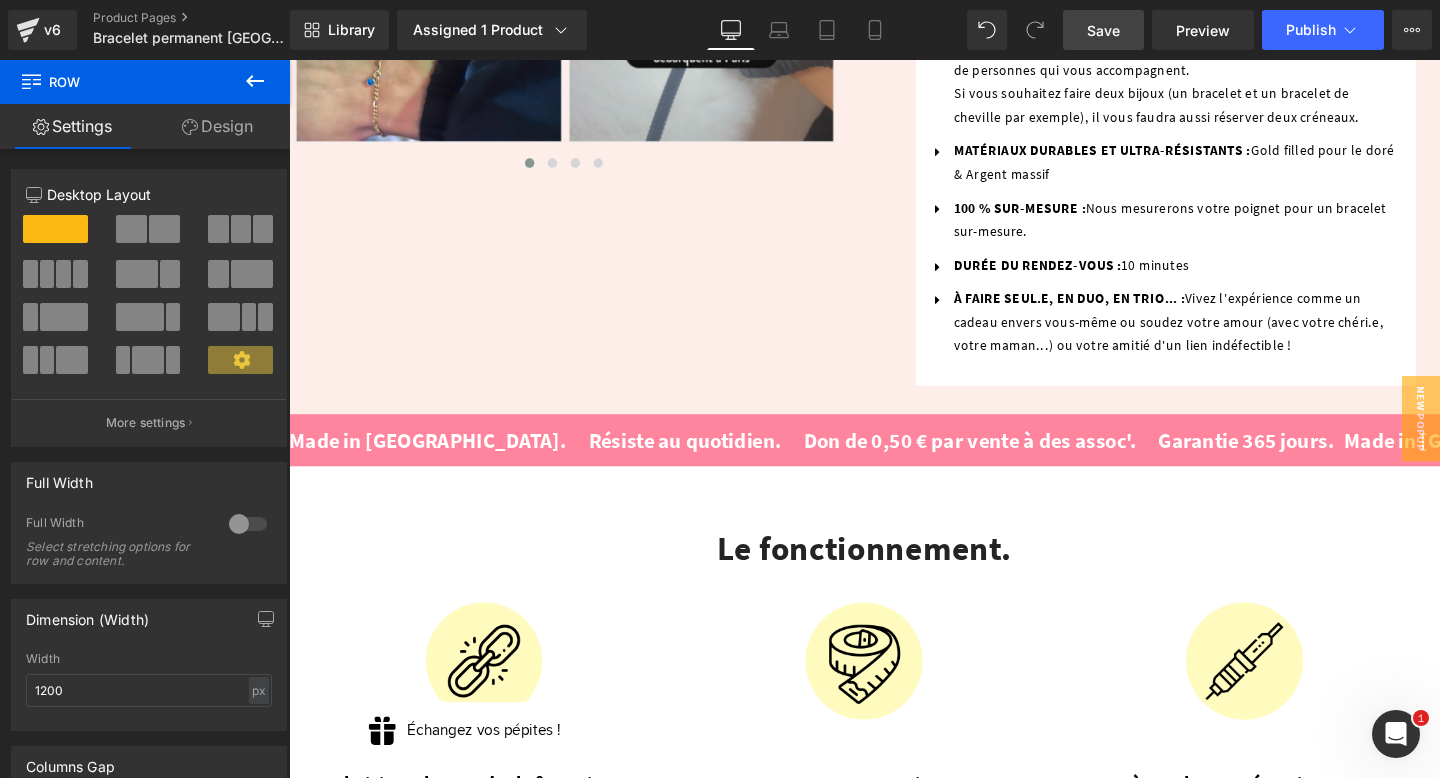 click on "Save" at bounding box center (1103, 30) 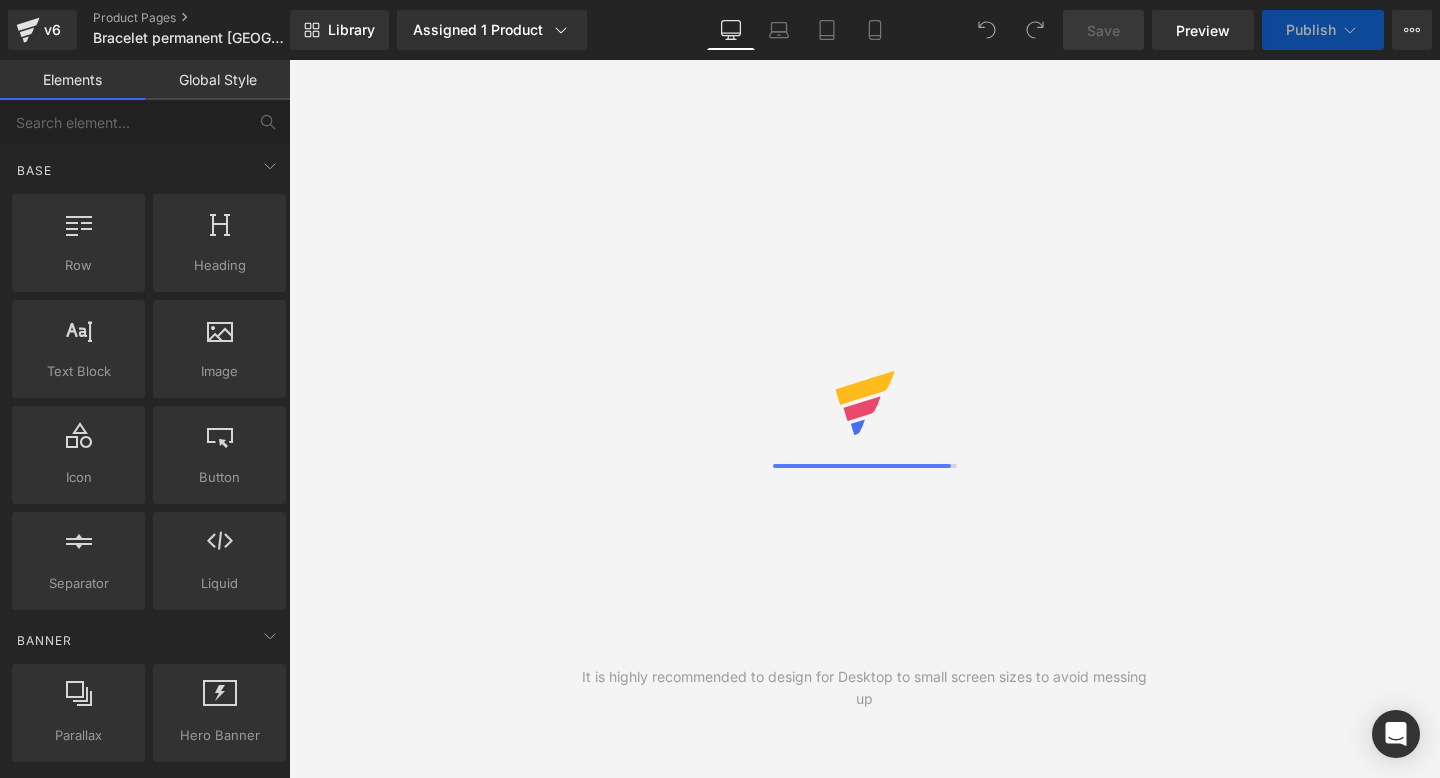scroll, scrollTop: 0, scrollLeft: 0, axis: both 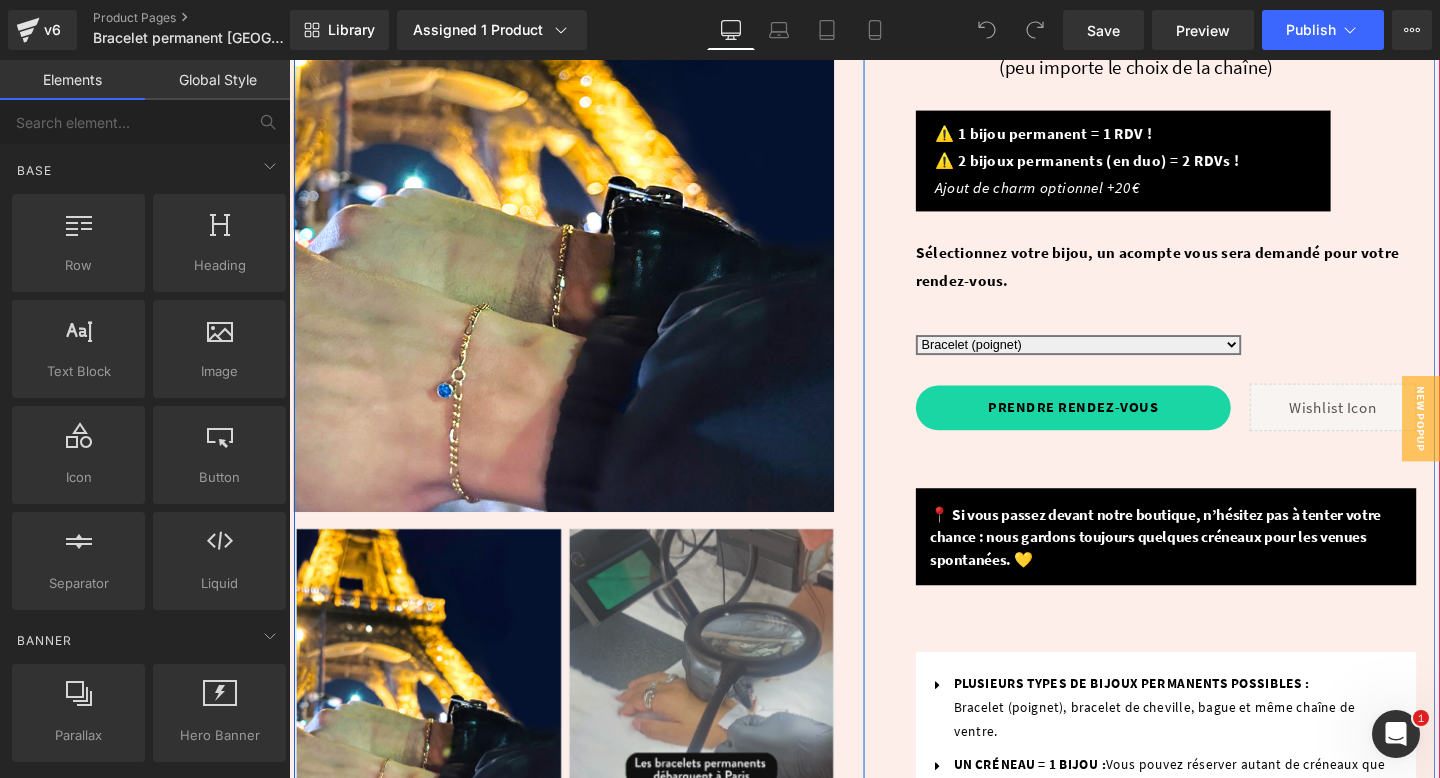 click on "📍 Si vous passez devant notre boutique, n’hésitez pas à tenter votre chance : nous gardons toujours quelques créneaux pour les venues spontanées. 💛" at bounding box center (1200, 561) 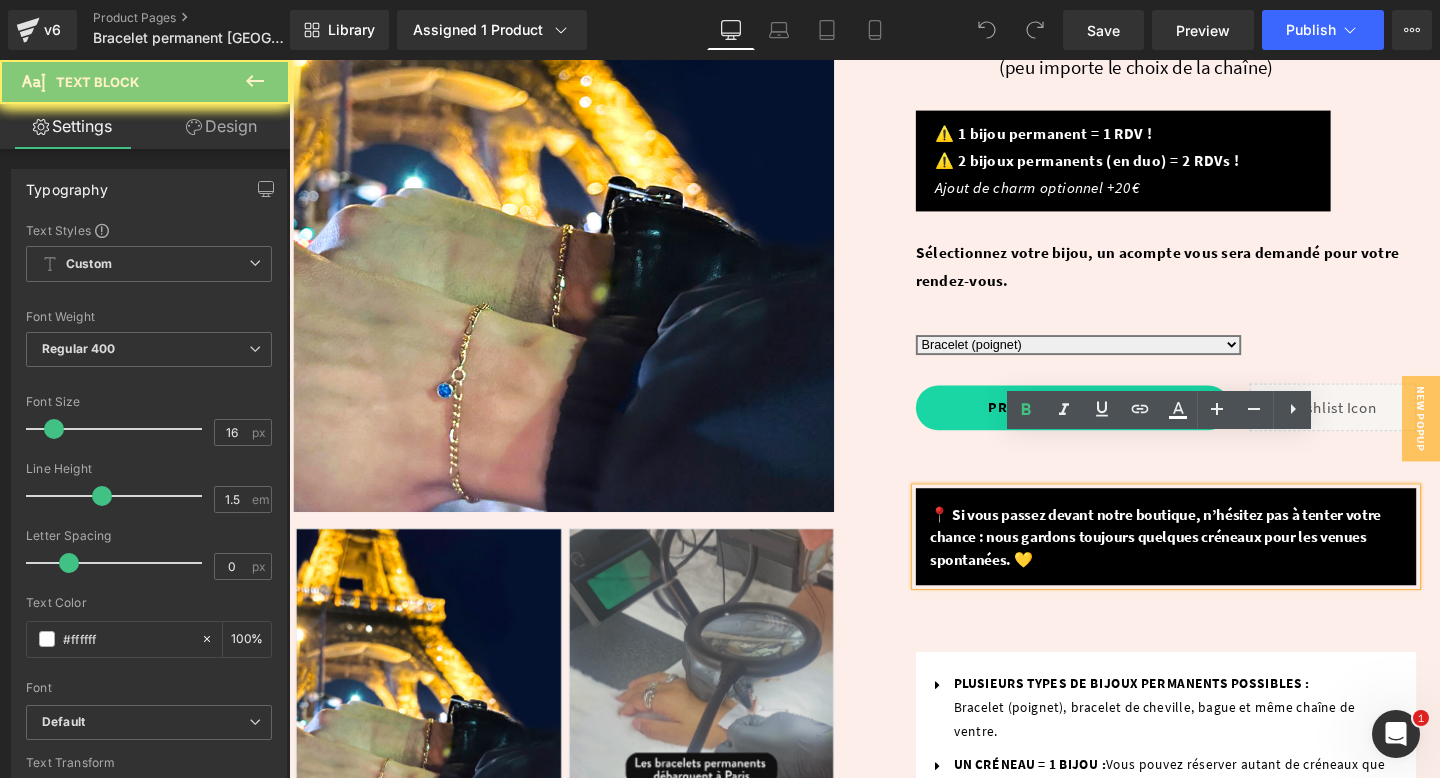 click on "📍 Si vous passez devant notre boutique, n’hésitez pas à tenter votre chance : nous gardons toujours quelques créneaux pour les venues spontanées. 💛" at bounding box center [1200, 561] 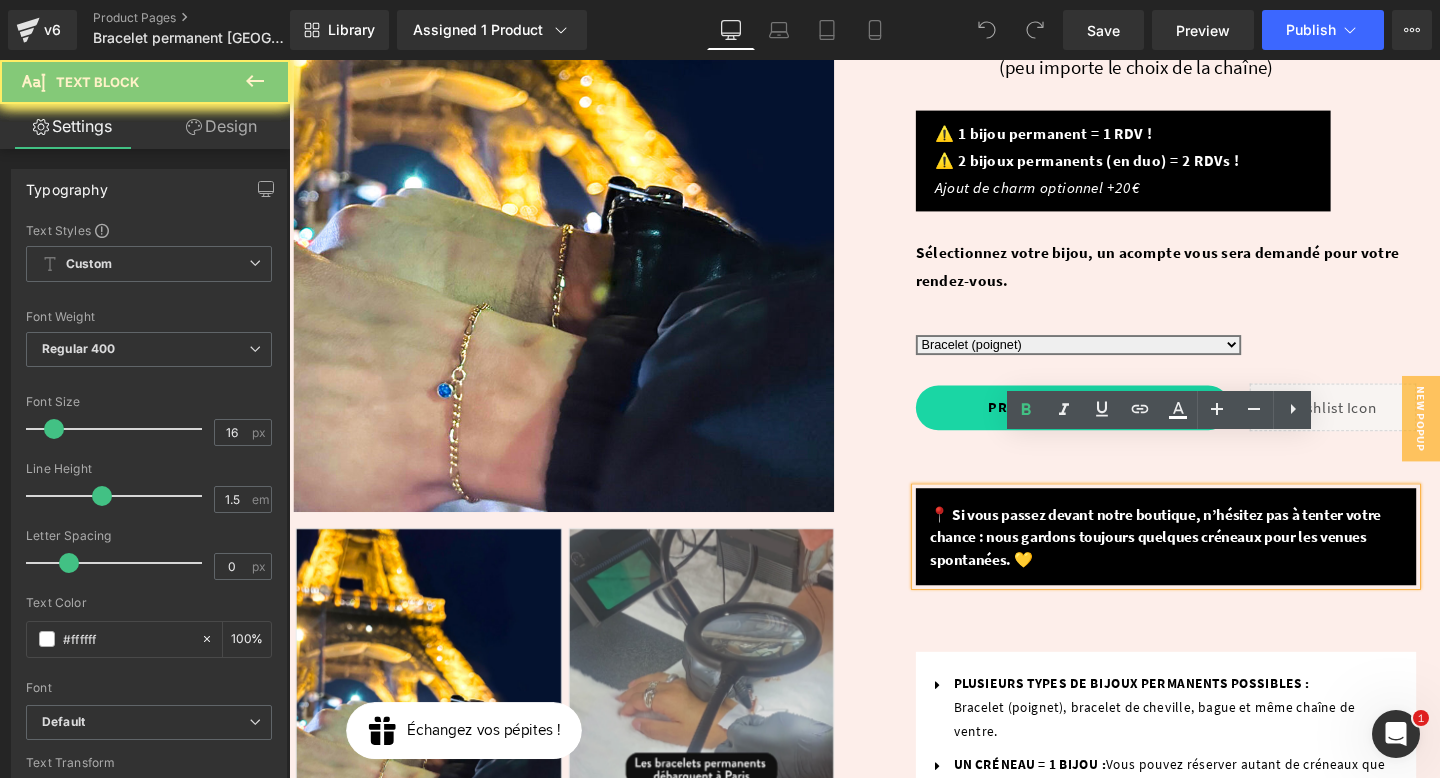 scroll, scrollTop: 0, scrollLeft: 0, axis: both 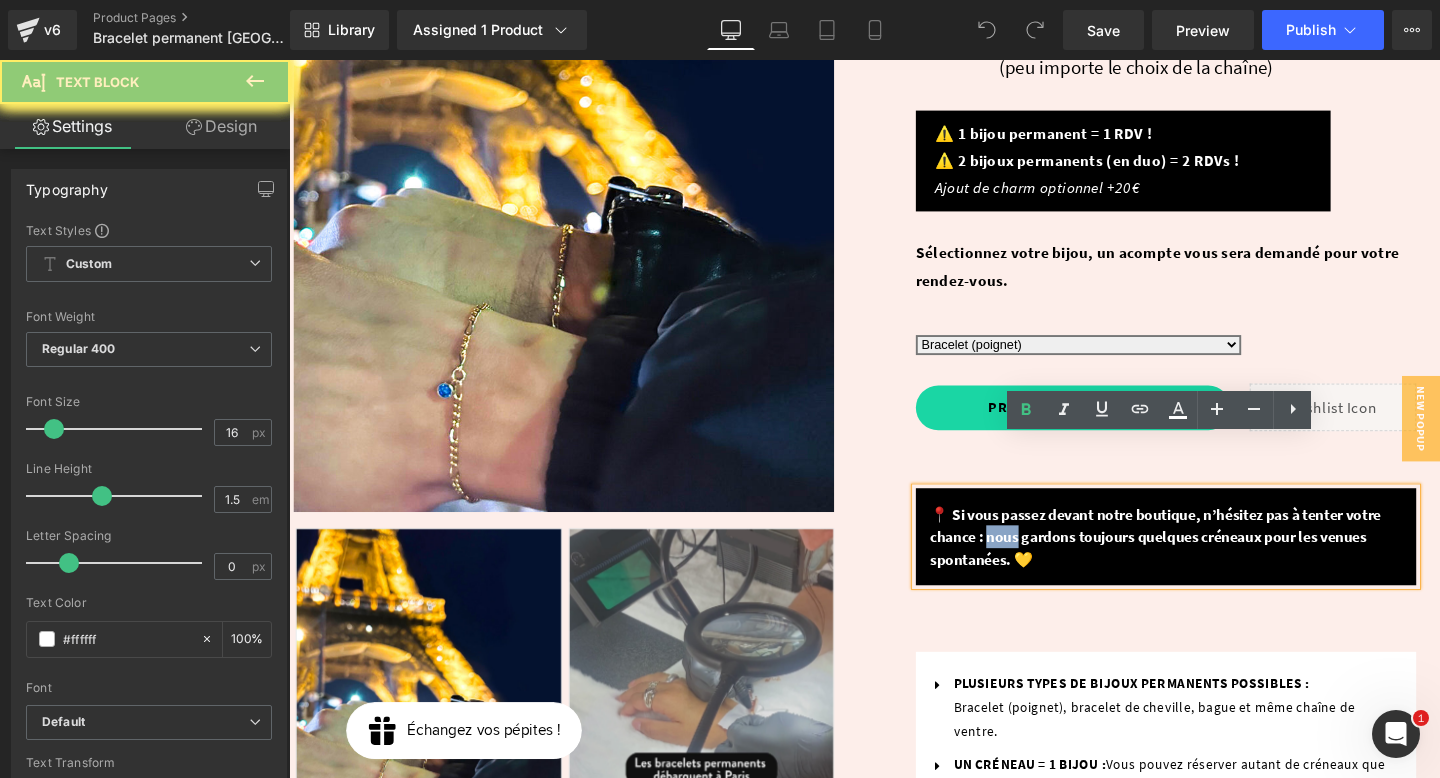 click on "📍 Si vous passez devant notre boutique, n’hésitez pas à tenter votre chance : nous gardons toujours quelques créneaux pour les venues spontanées. 💛" at bounding box center (1200, 561) 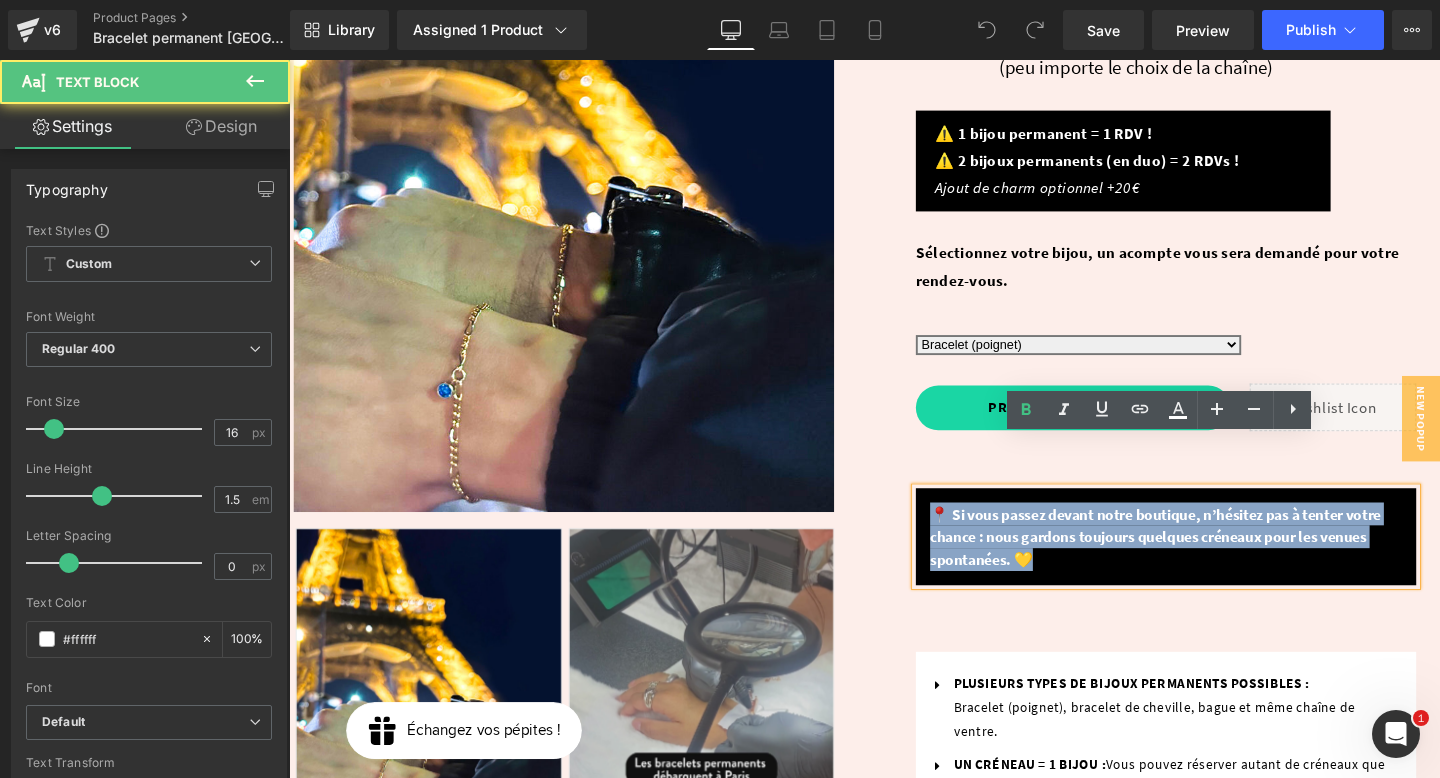 click on "📍 Si vous passez devant notre boutique, n’hésitez pas à tenter votre chance : nous gardons toujours quelques créneaux pour les venues spontanées. 💛" at bounding box center (1200, 561) 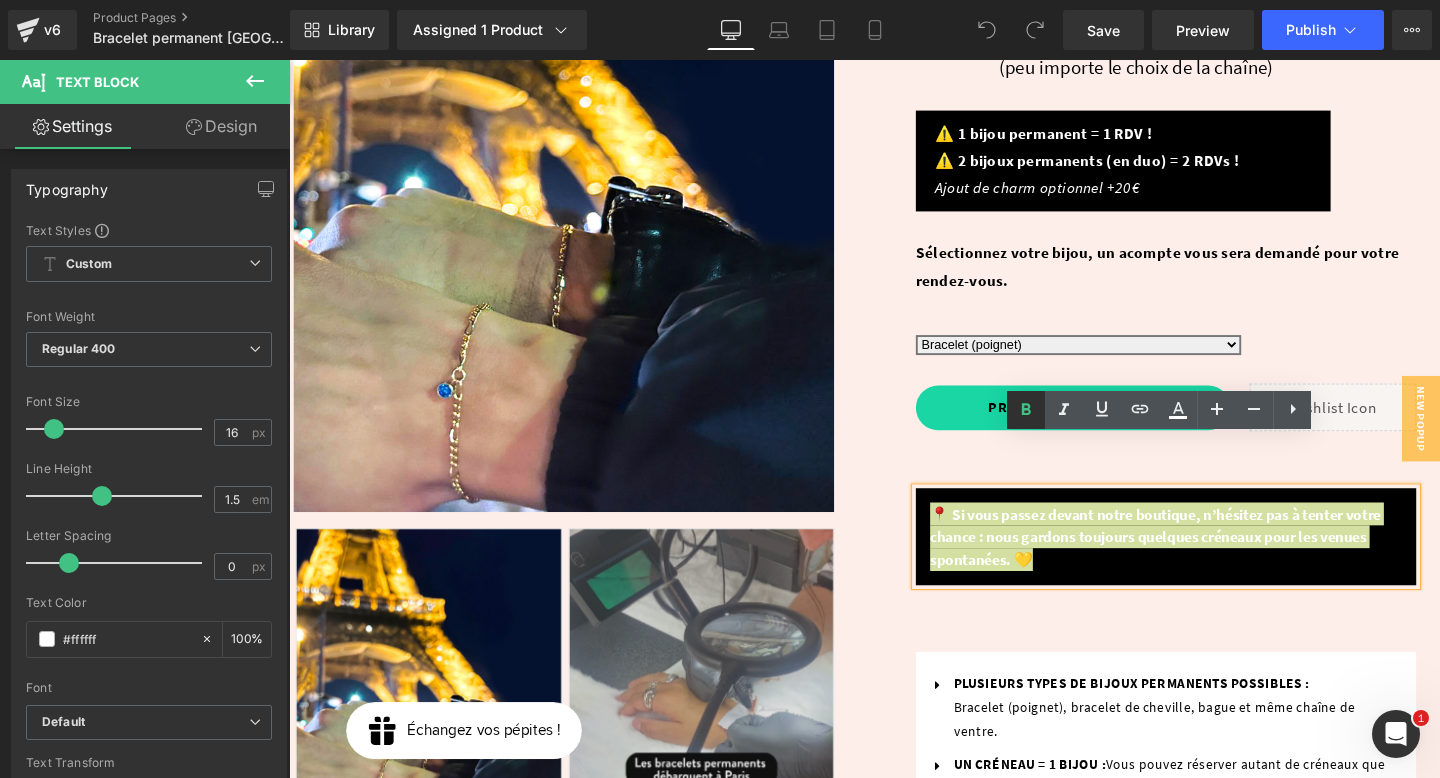 click at bounding box center (1026, 410) 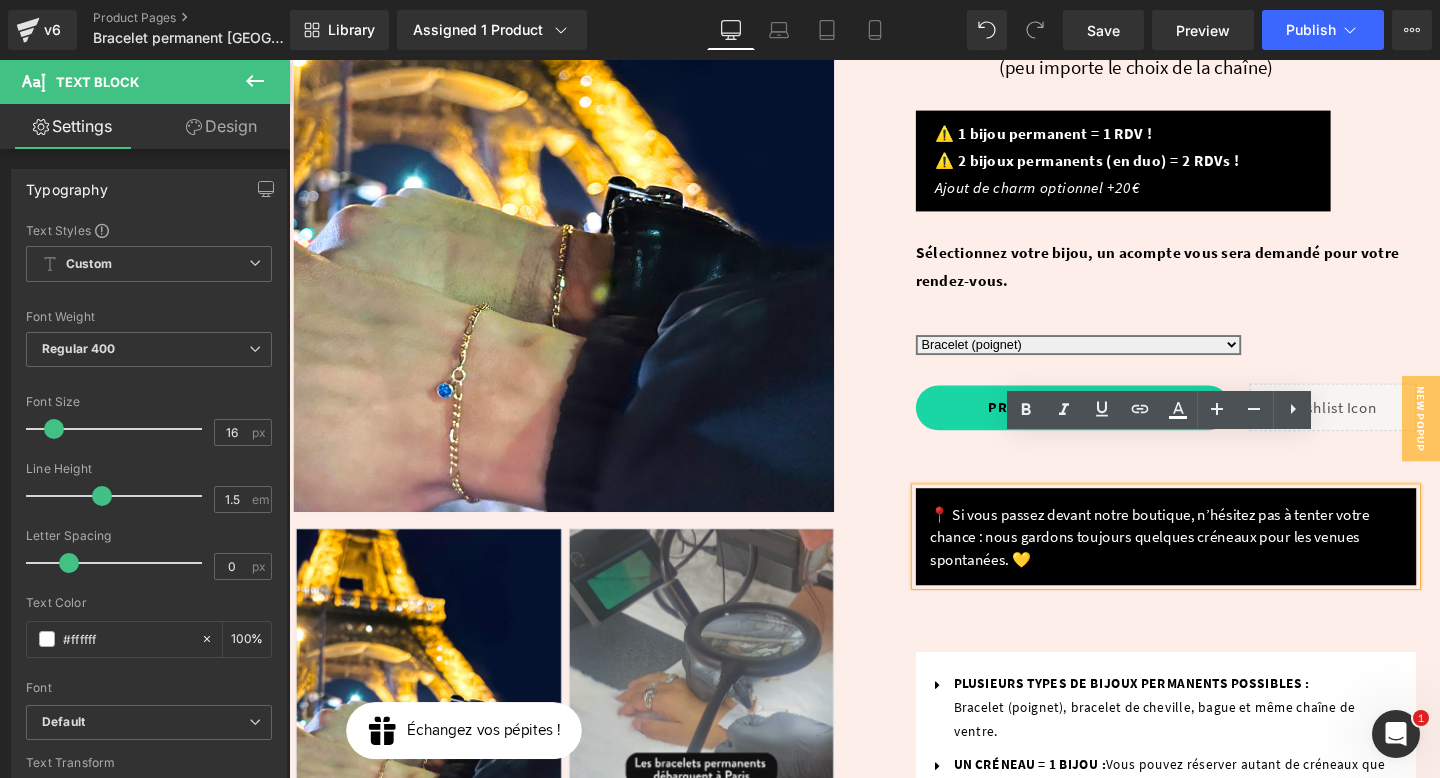 click on "📍 Si vous passez devant notre boutique, n’hésitez pas à tenter votre chance : nous gardons toujours quelques créneaux pour les venues spontanées. 💛" at bounding box center [1211, 561] 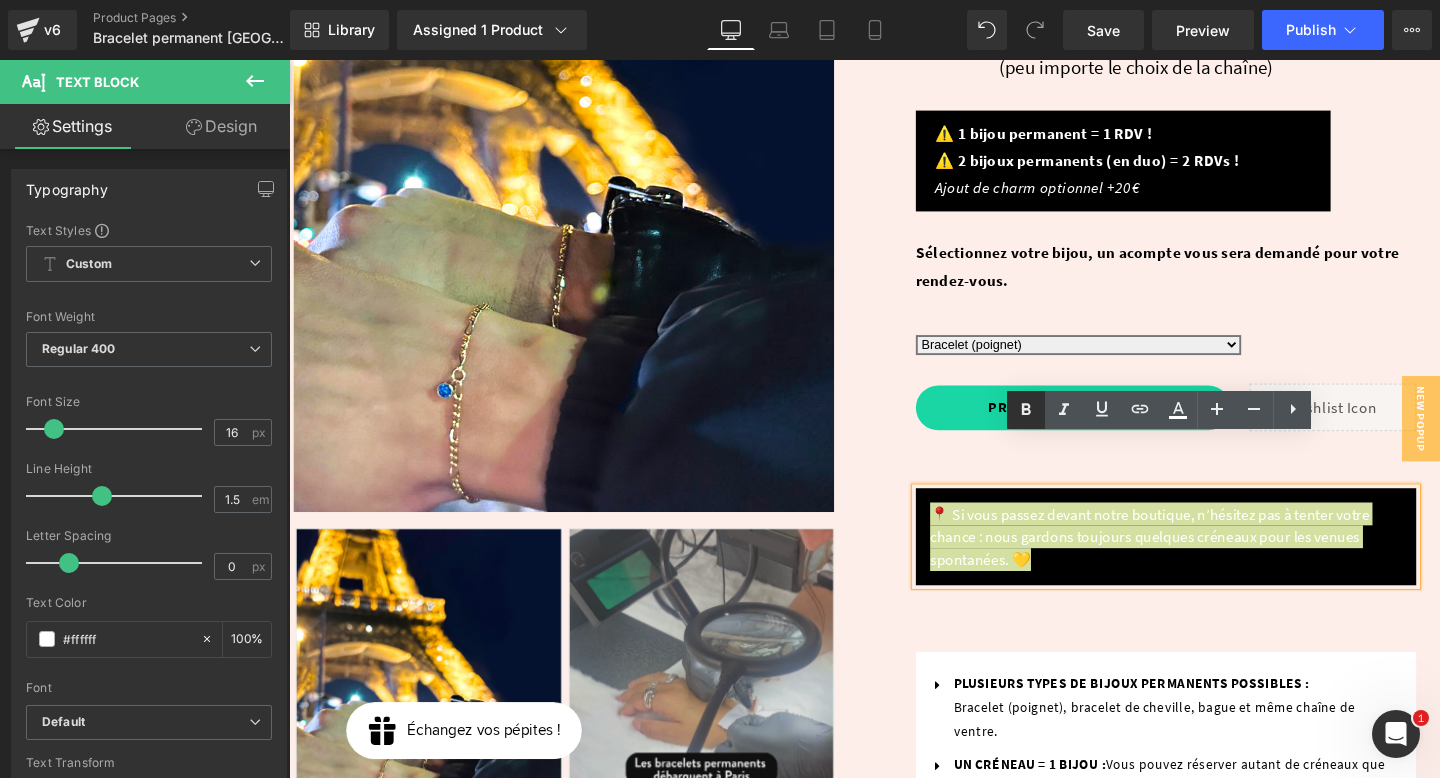 click 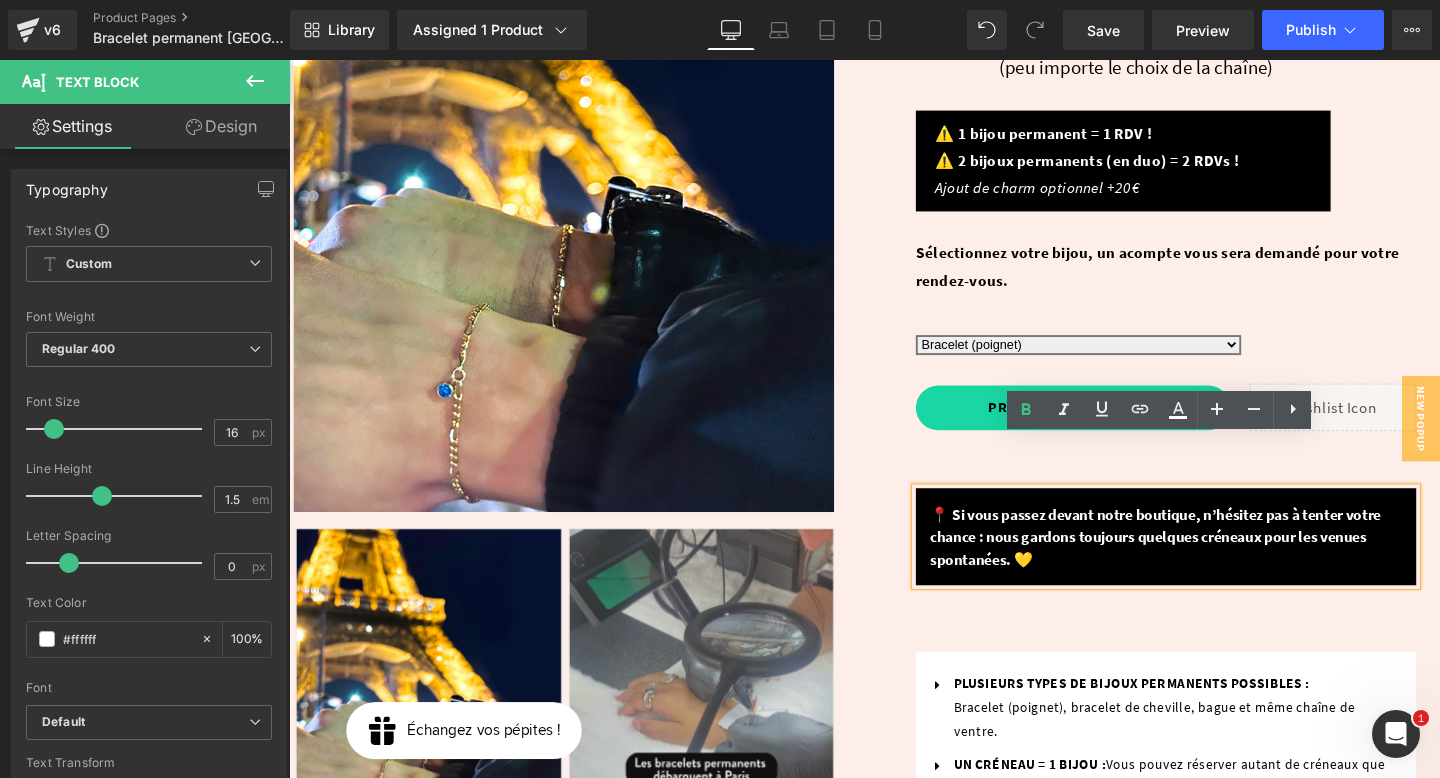 click on "Rendez-vous pour la pose de votre
Text Block
Bracelet permanent à [GEOGRAPHIC_DATA] ✨
(P) Title (et aussi bague, bracelet de [GEOGRAPHIC_DATA]...) Text Block         Row
0 €
80.00 €
(P) Price
/ par personne  (peu importe le choix de la chaîne)
Text Block
Row
⚠️ 1 bijou permanent = 1 RDV ! ⚠️ 2 bijoux permanents (en duo) = 2 RDVs ! Ajout de charm optionnel +20€
Text Block
Sélectionnez votre bijou, un acompte vous sera demandé pour votre rendez-vous.
Text Block
Option
Bracelet (poignet)
Bracelet de cheville Bague permanente" at bounding box center (1211, 507) 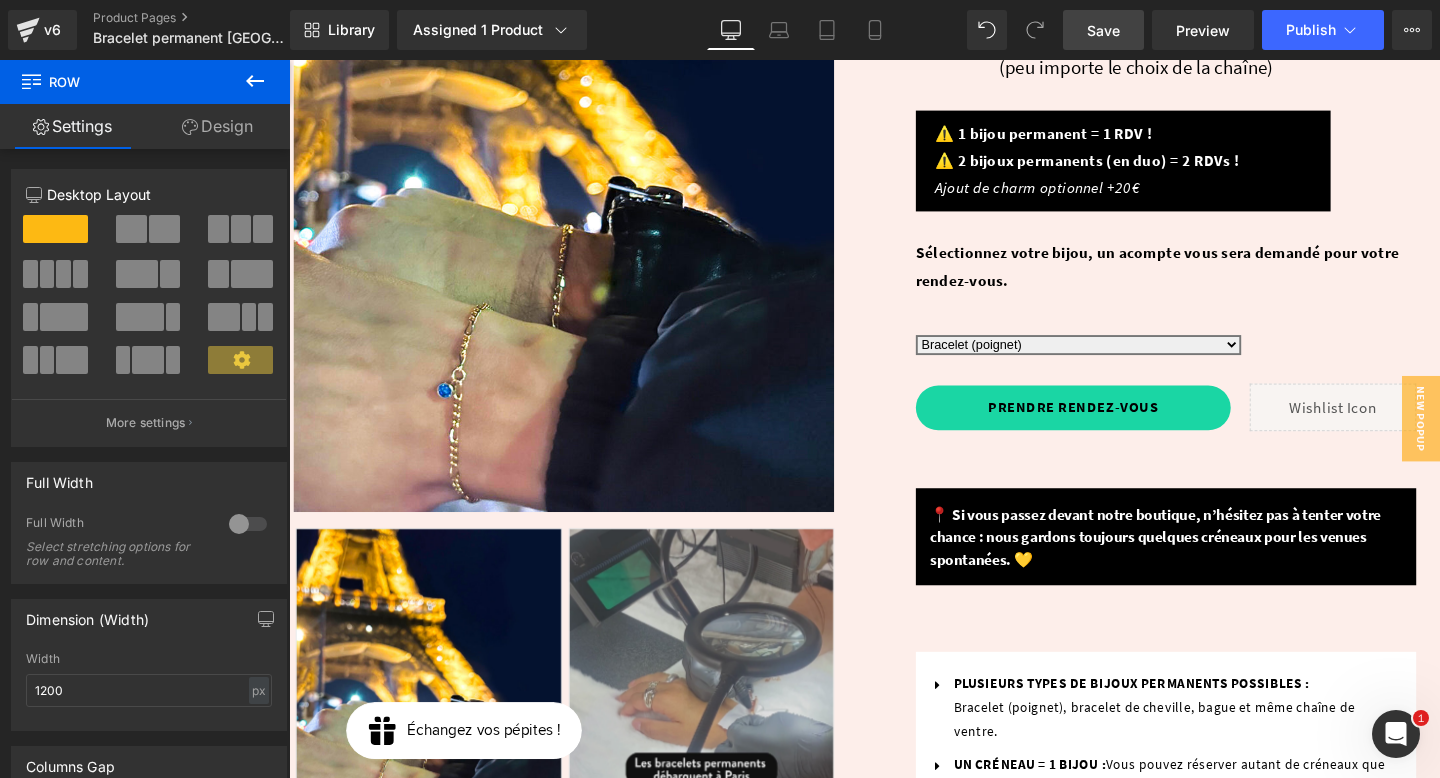 click on "Save" at bounding box center (1103, 30) 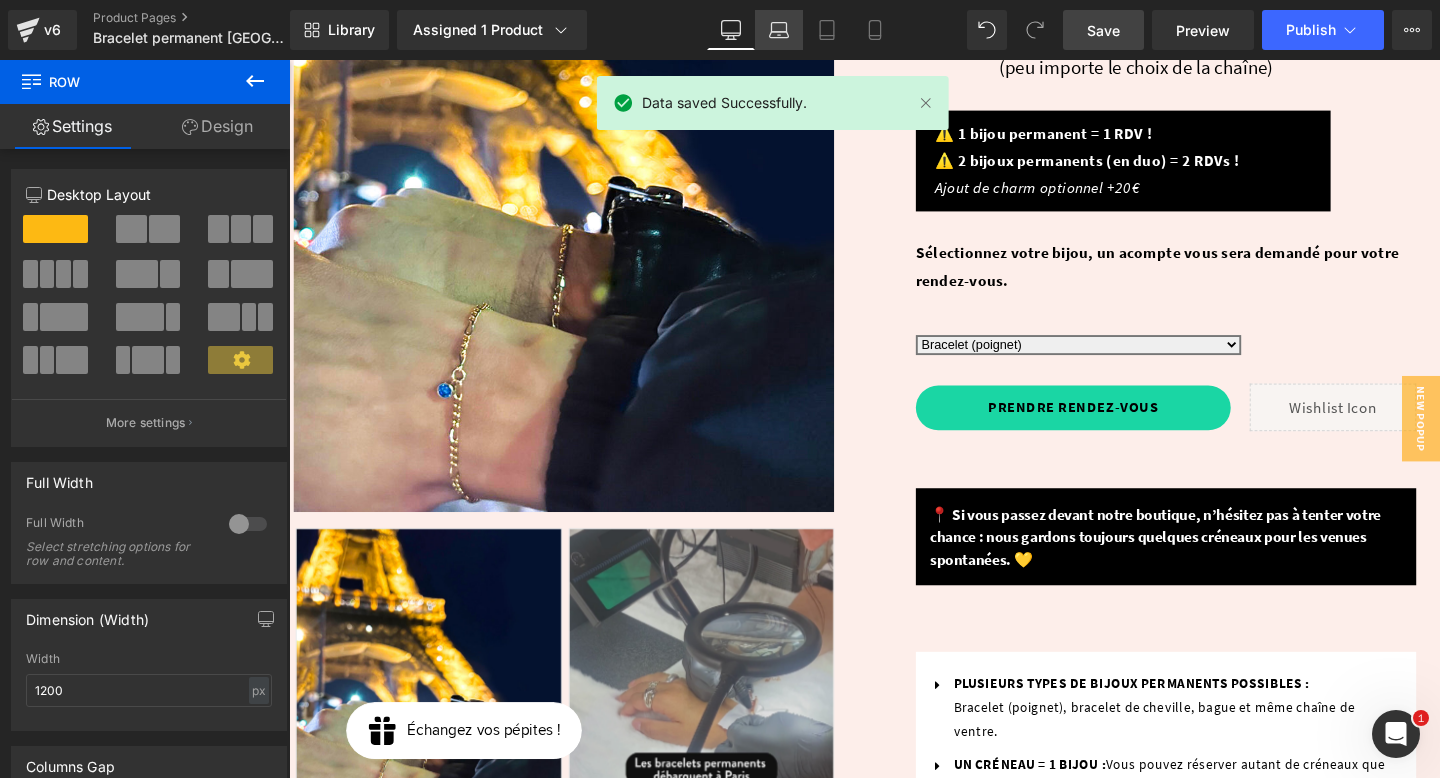 click on "Laptop" at bounding box center [779, 30] 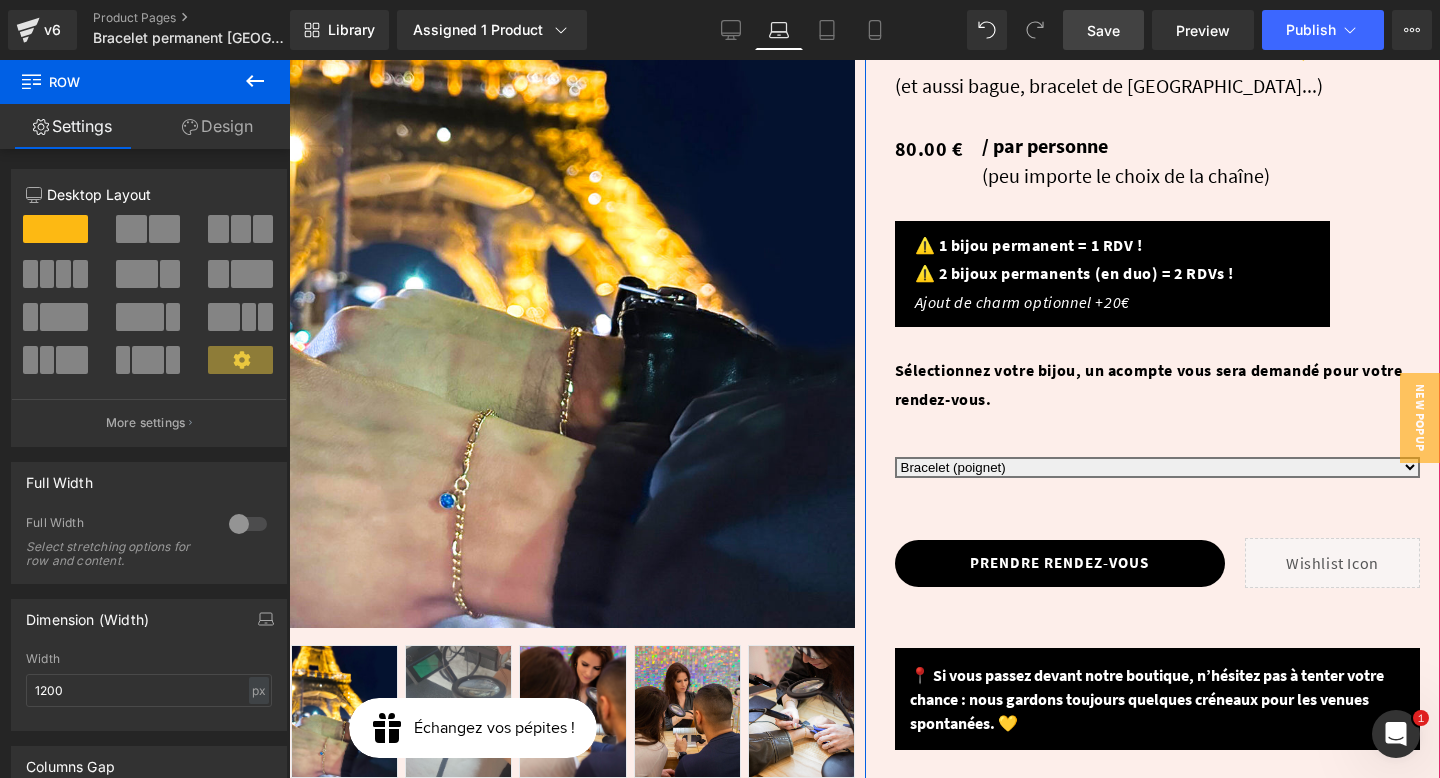 scroll, scrollTop: 319, scrollLeft: 0, axis: vertical 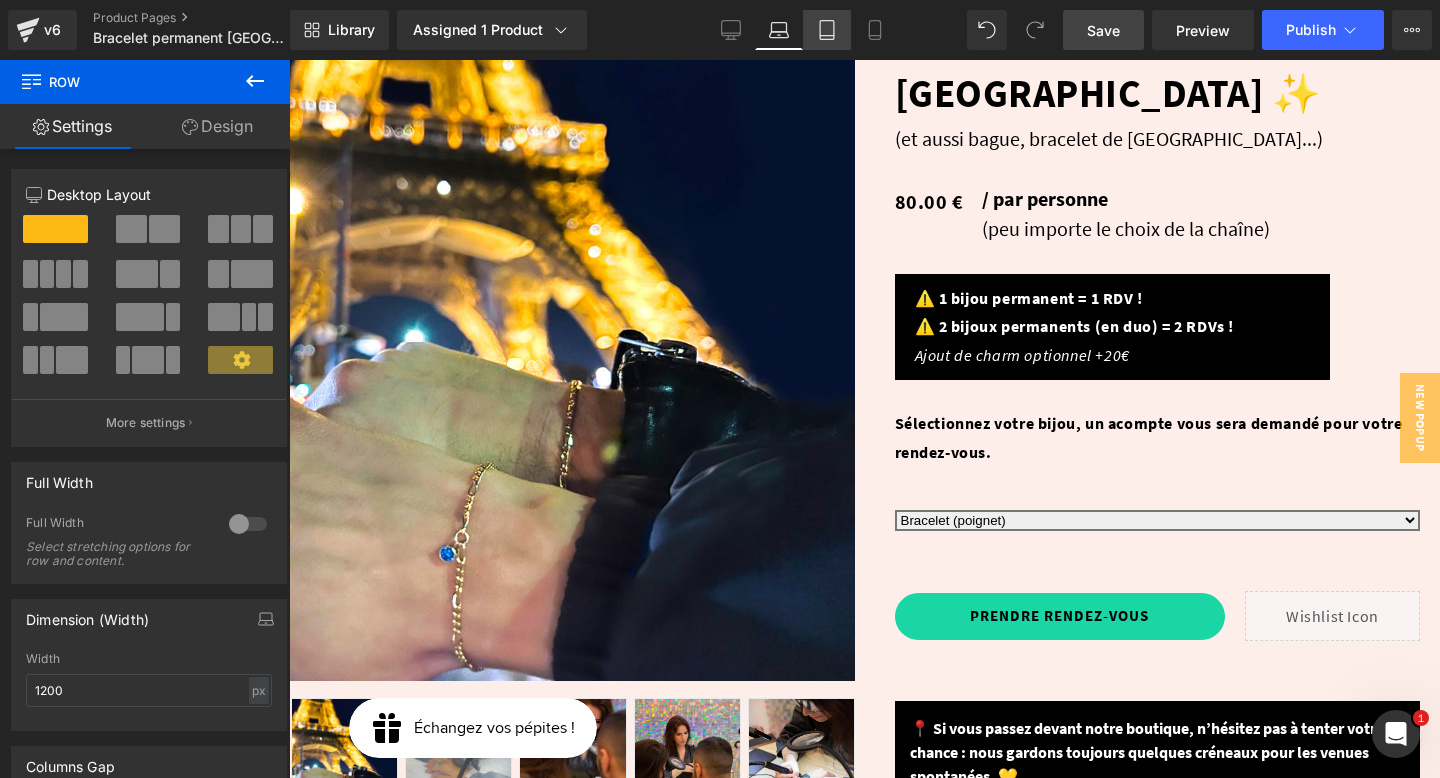click 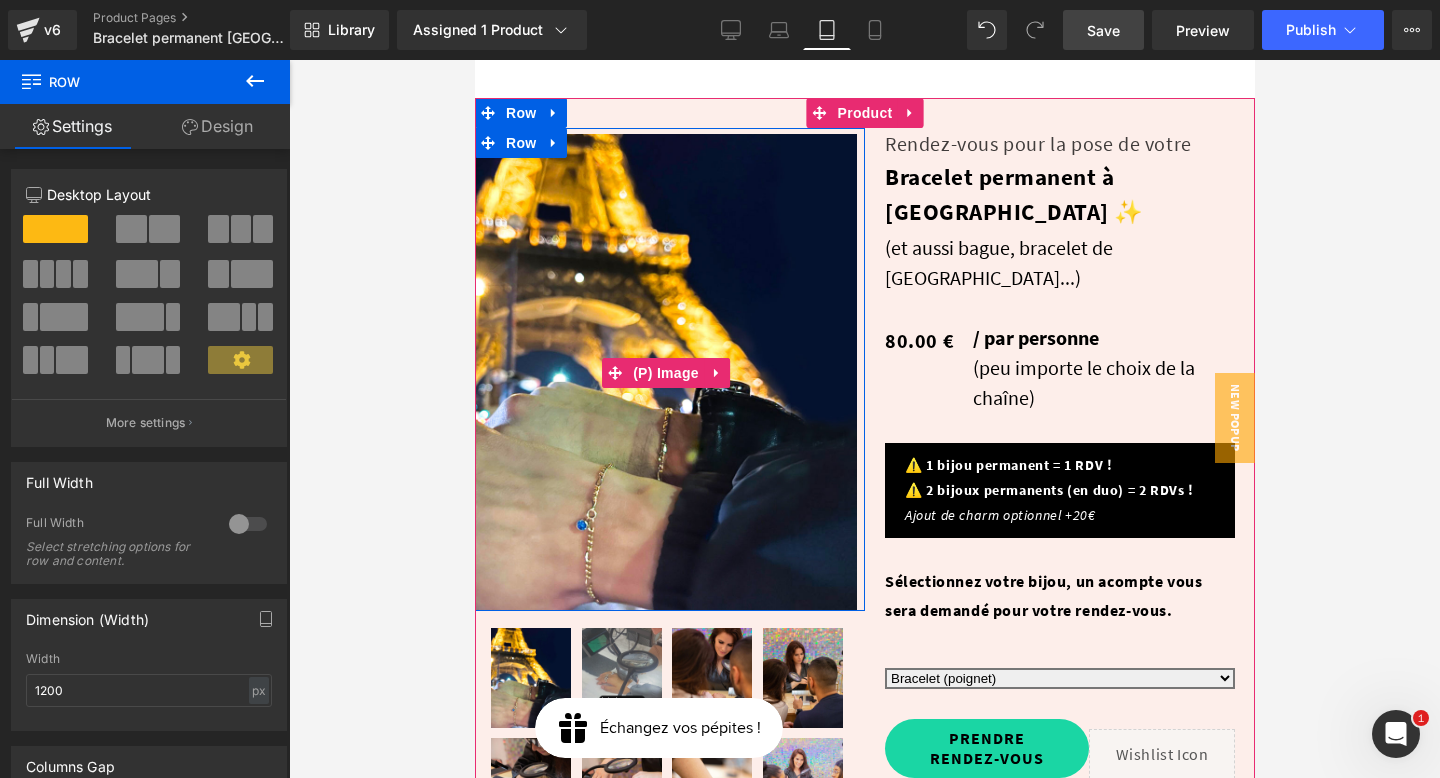 scroll, scrollTop: 0, scrollLeft: 0, axis: both 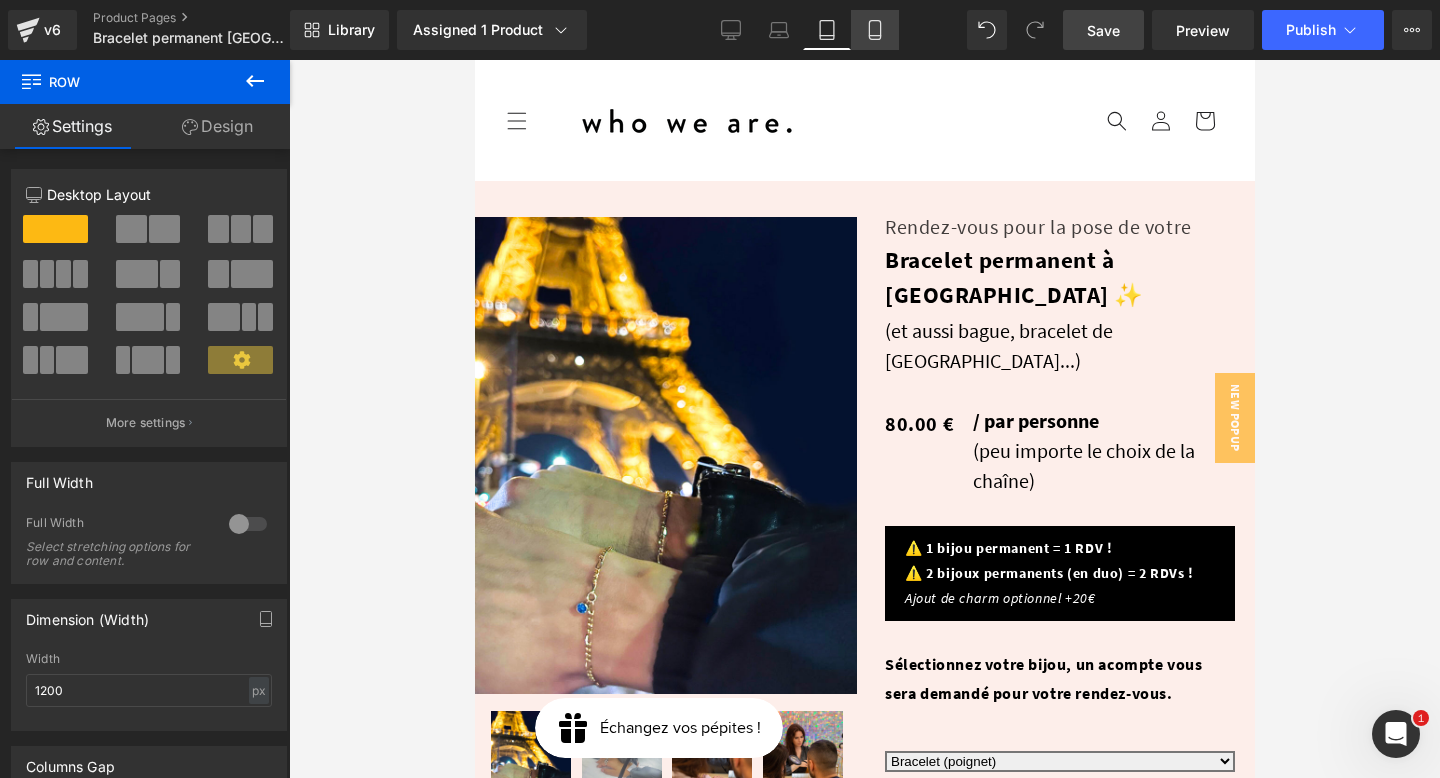 click on "Mobile" at bounding box center (875, 30) 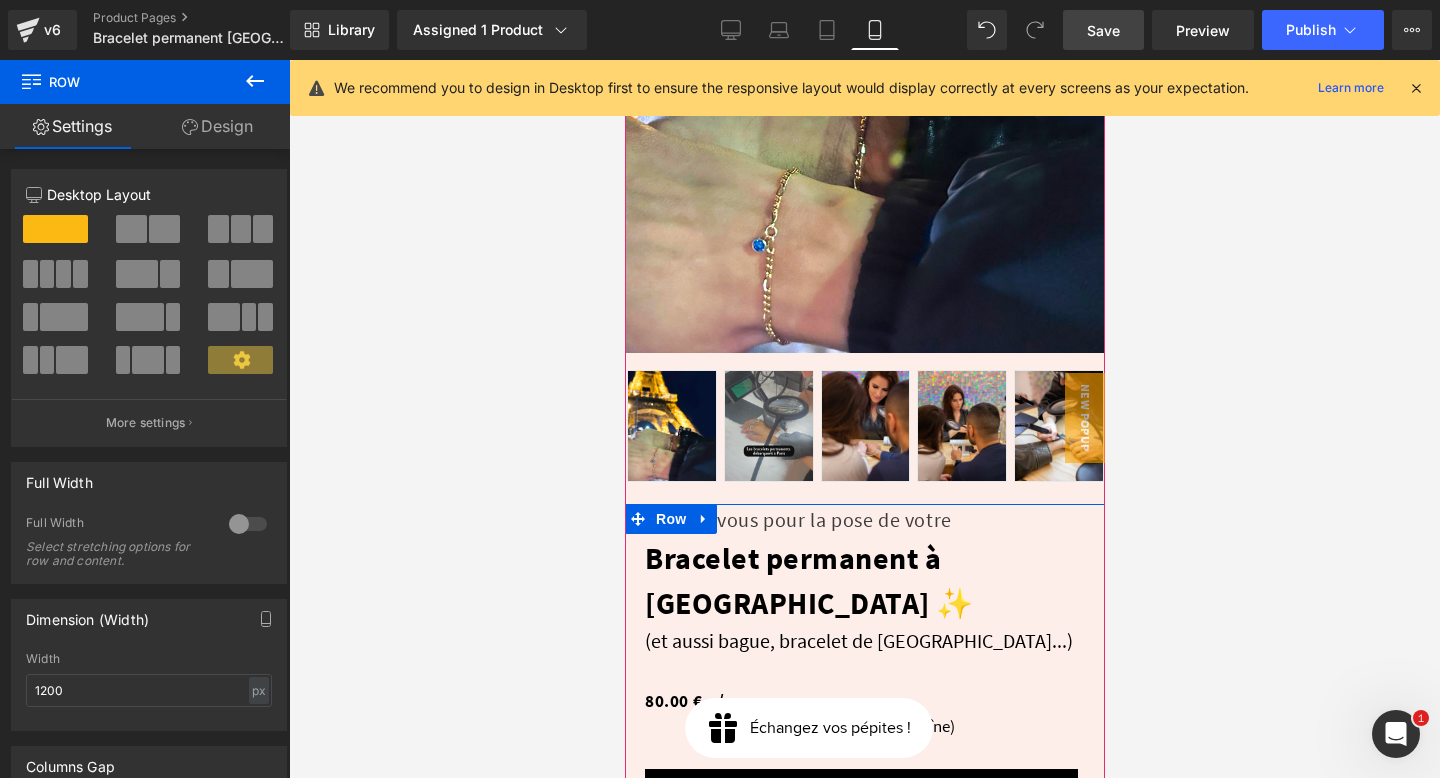 scroll, scrollTop: 275, scrollLeft: 0, axis: vertical 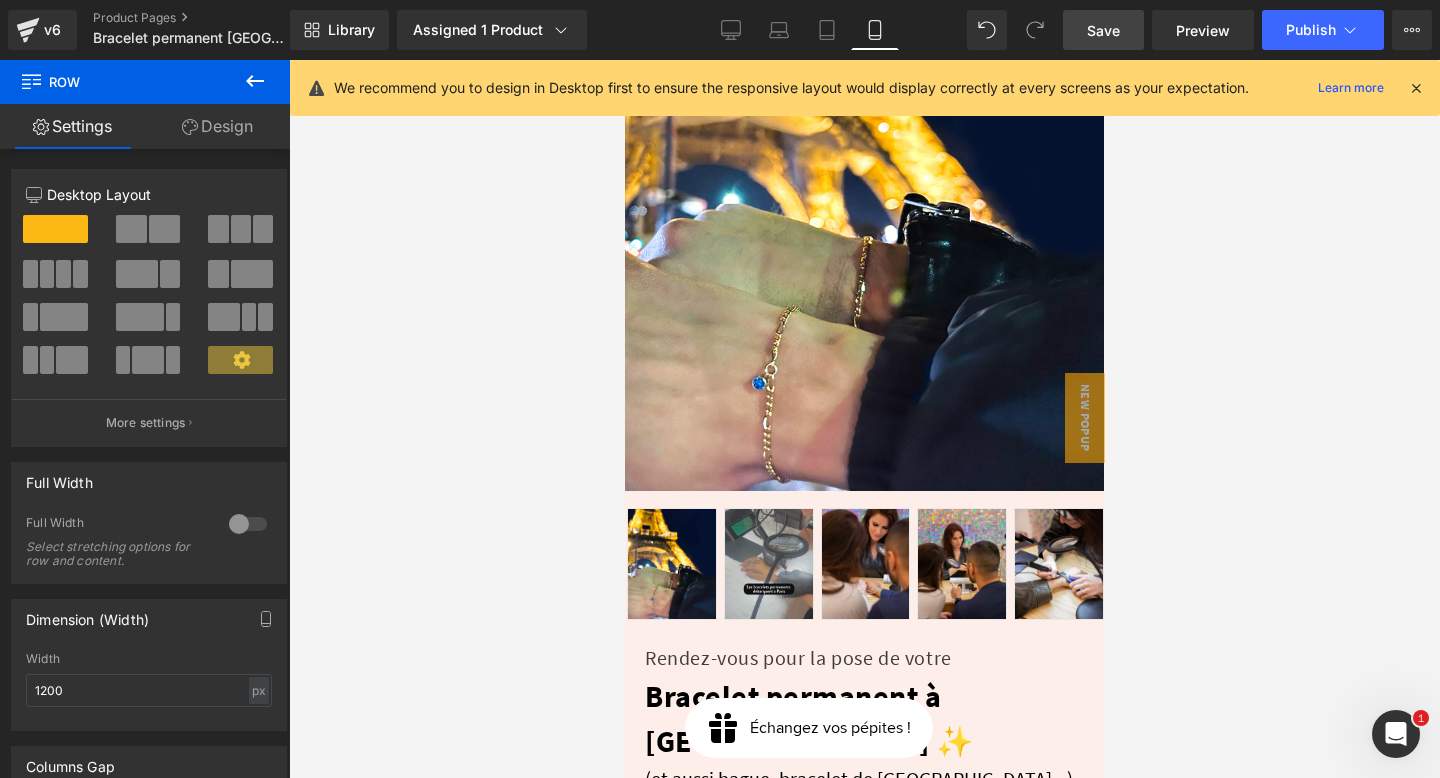 click on "Save" at bounding box center (1103, 30) 